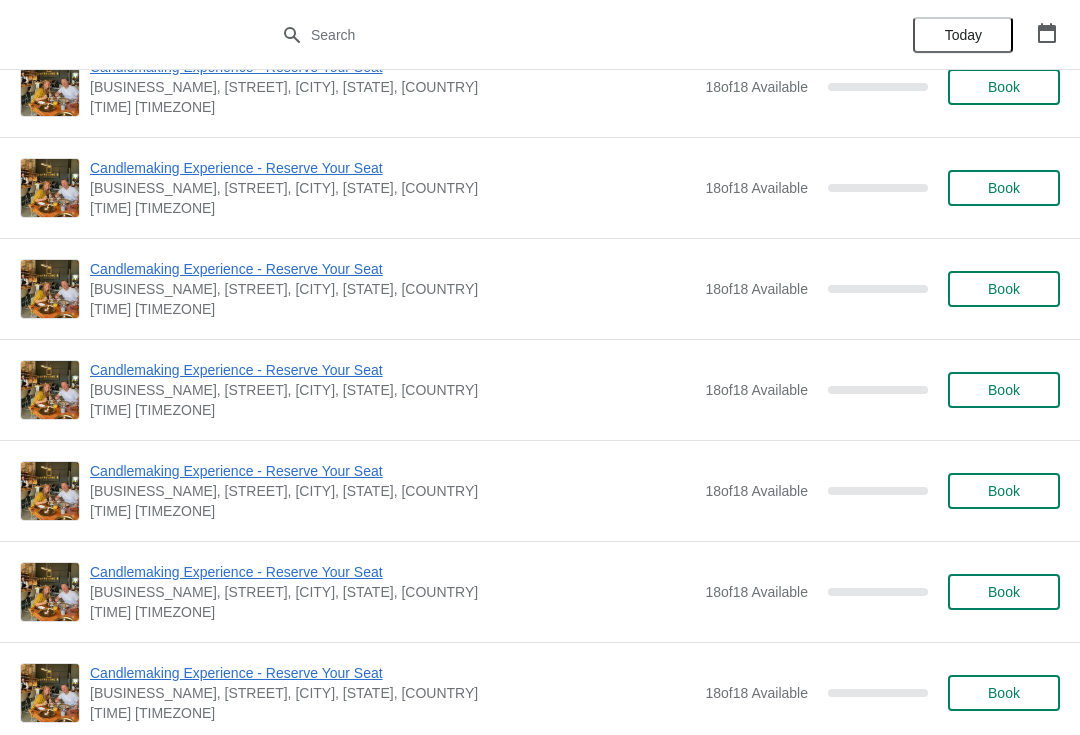 scroll, scrollTop: 5906, scrollLeft: 0, axis: vertical 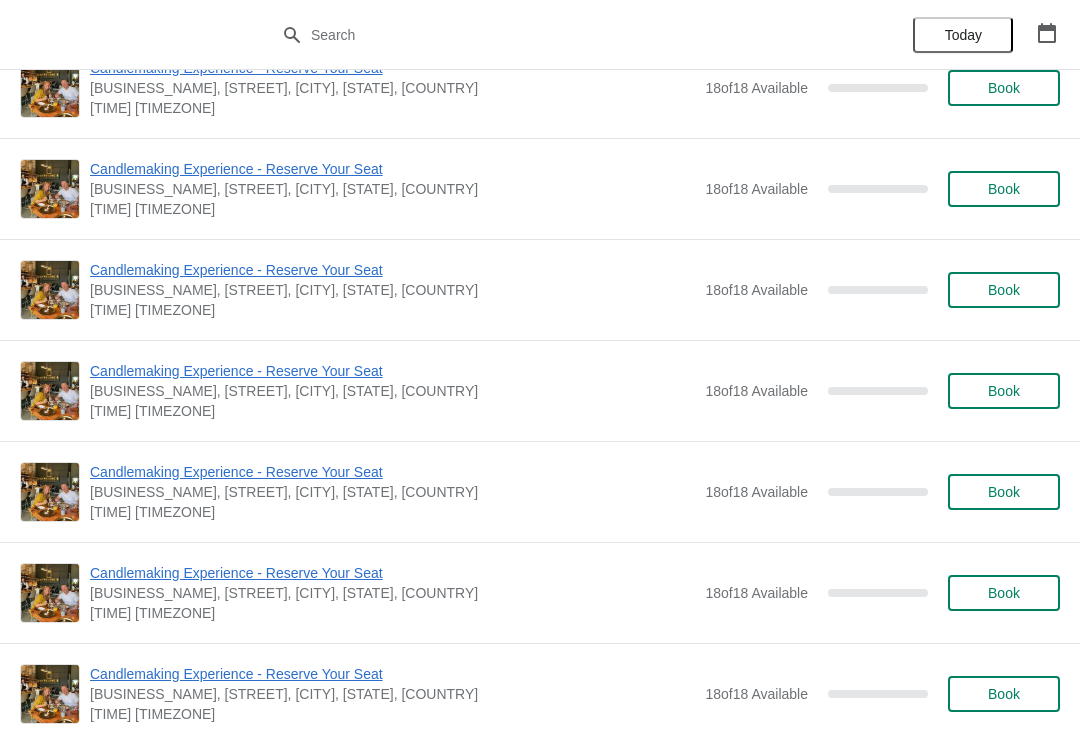 click on "Book" at bounding box center [1004, 391] 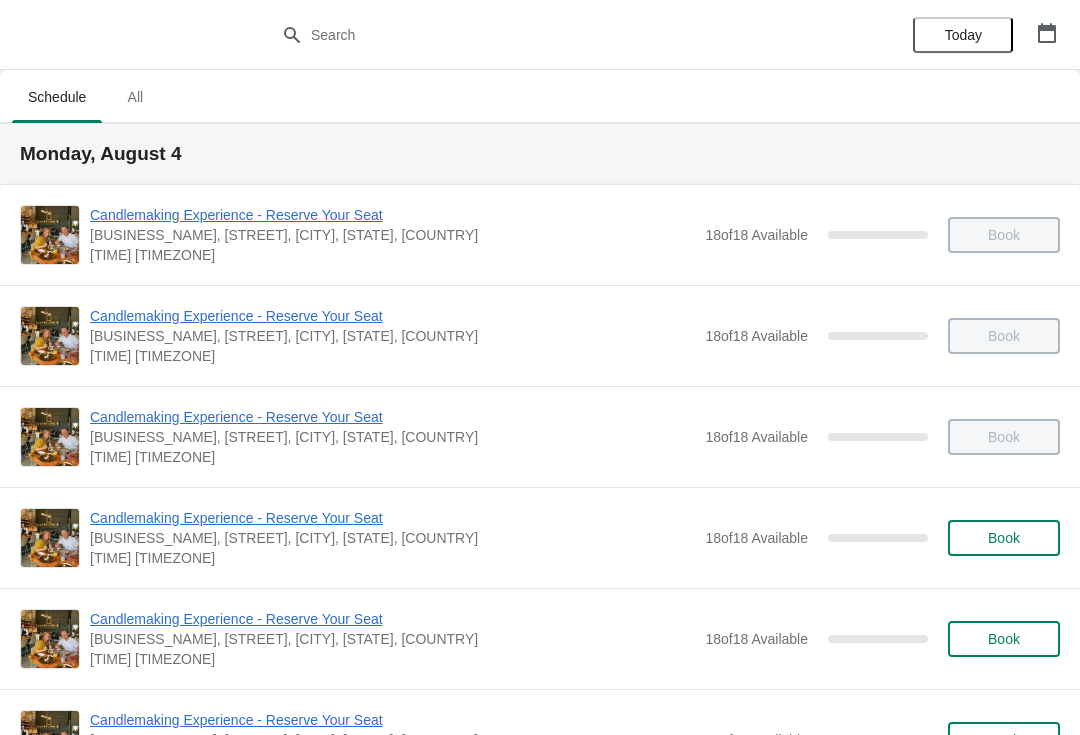 scroll, scrollTop: 5906, scrollLeft: 0, axis: vertical 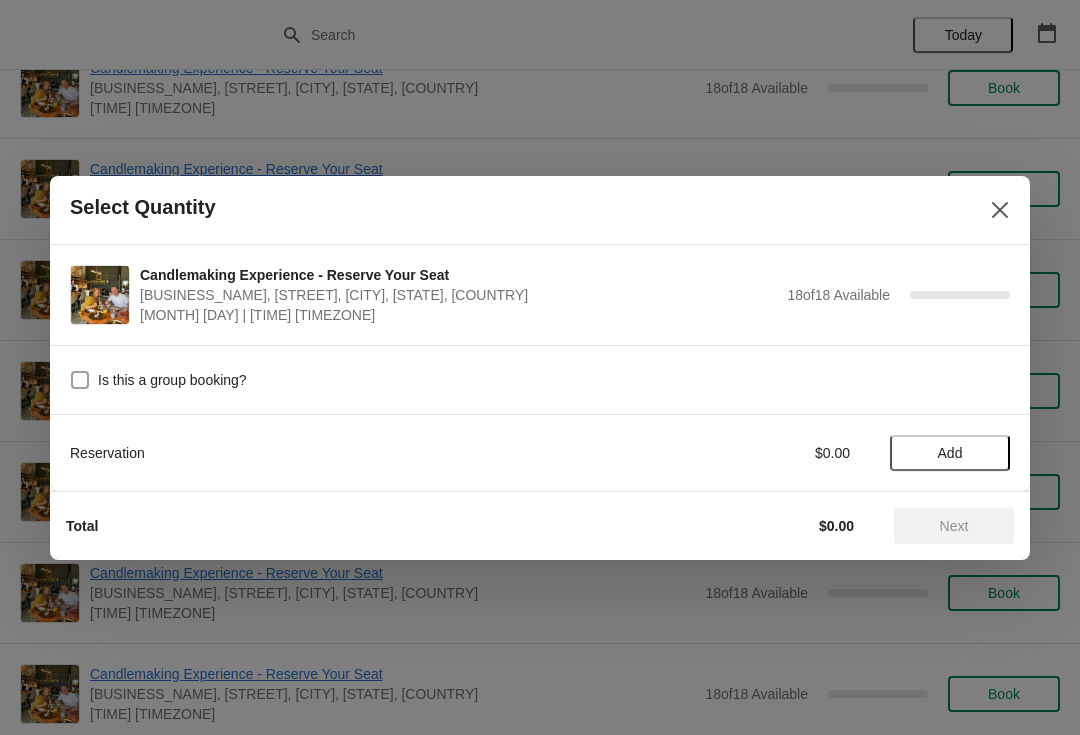 click at bounding box center (80, 380) 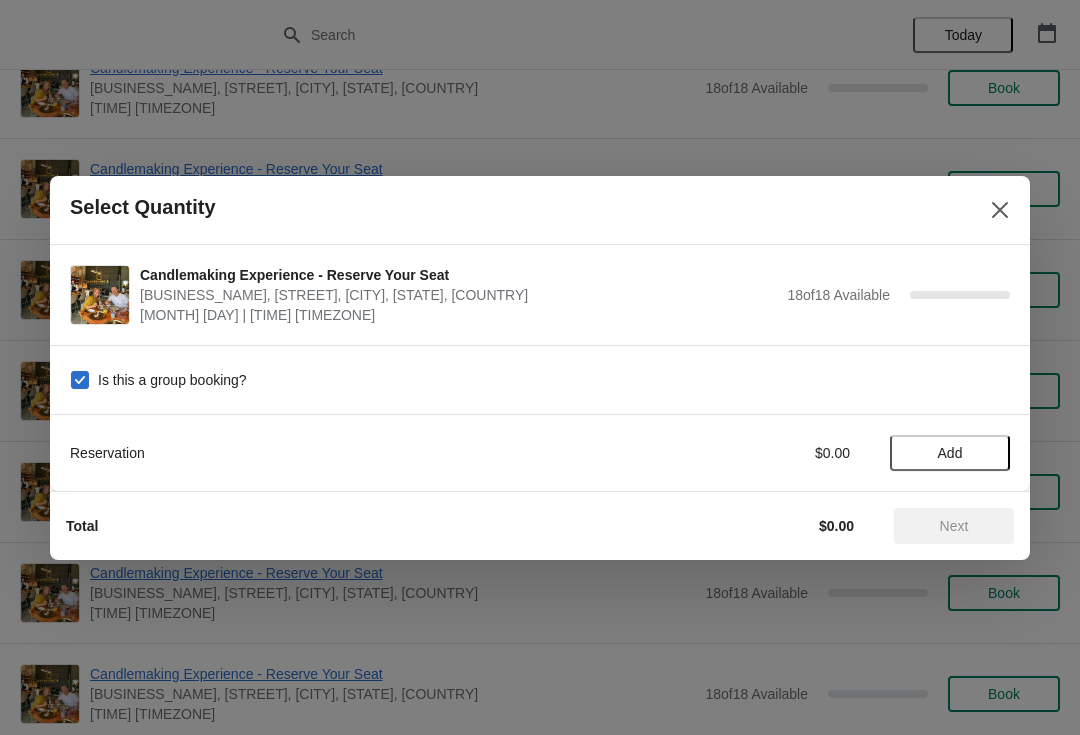 checkbox on "true" 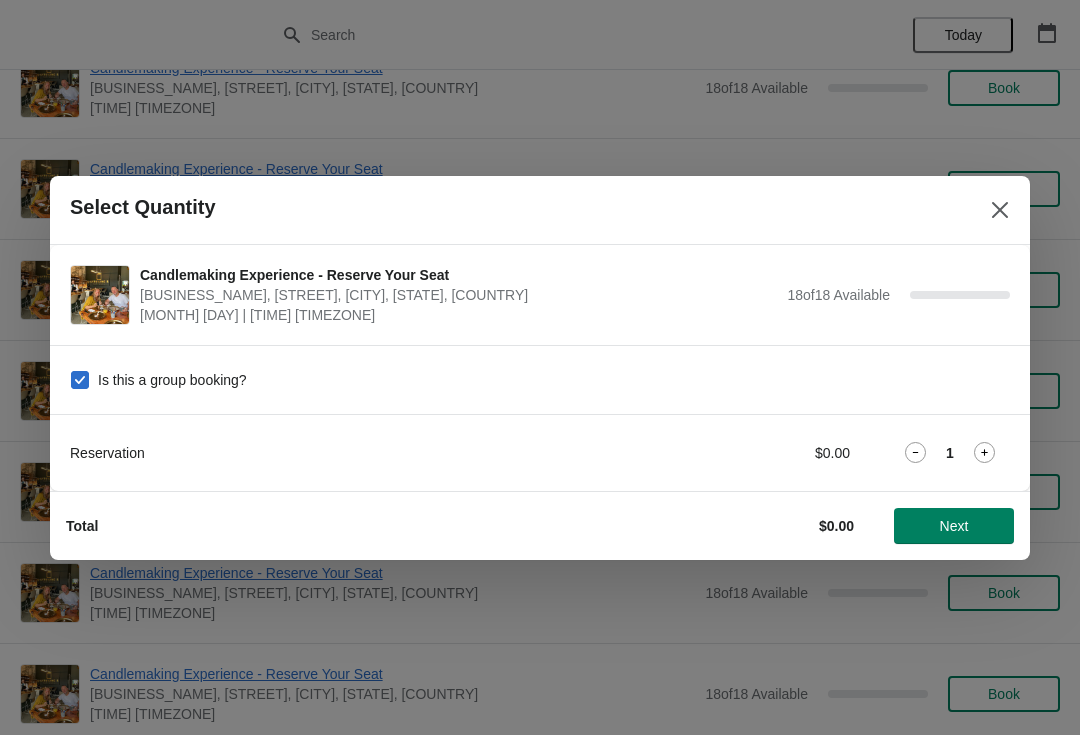 click 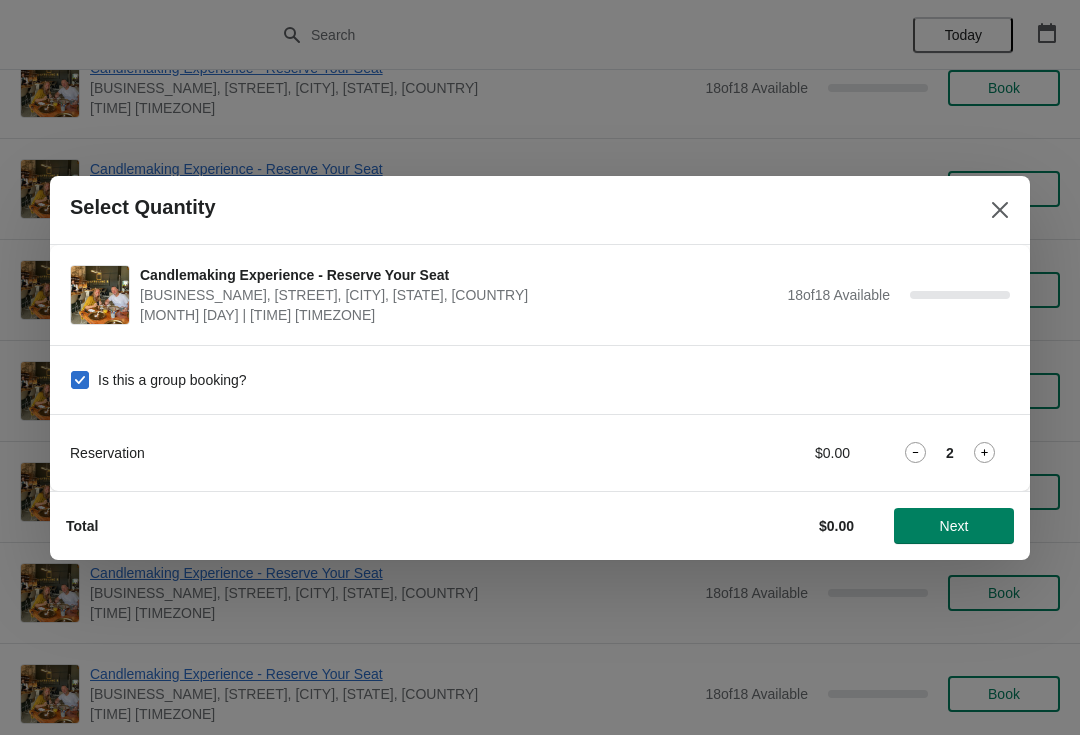 click 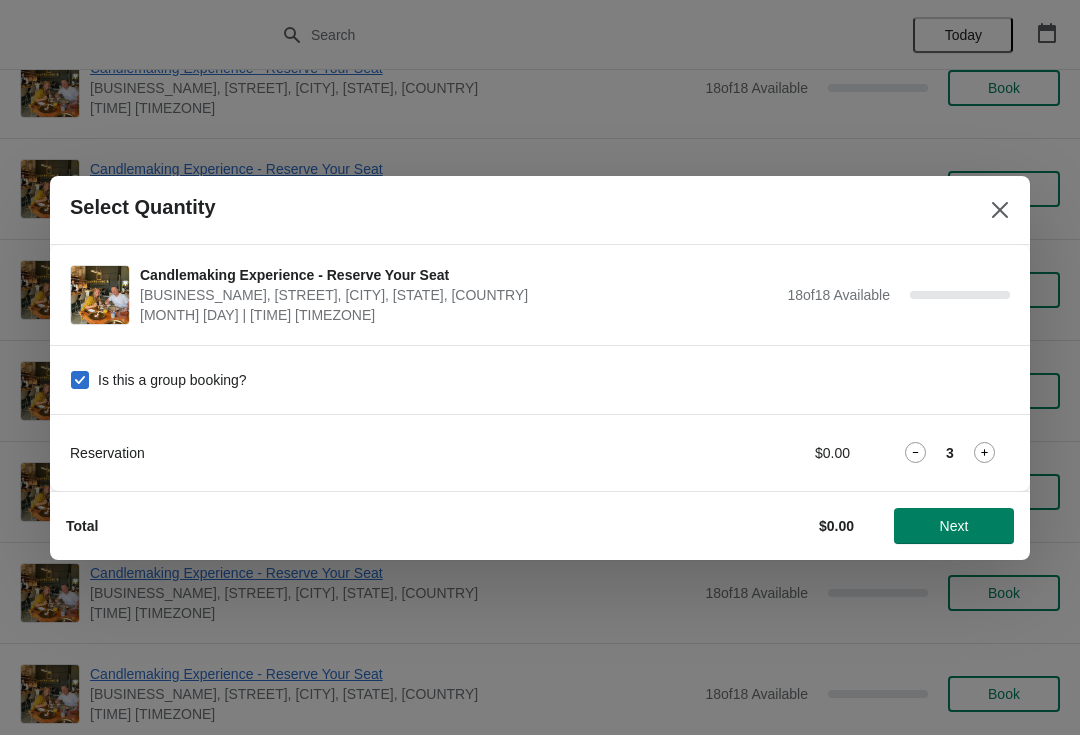 click 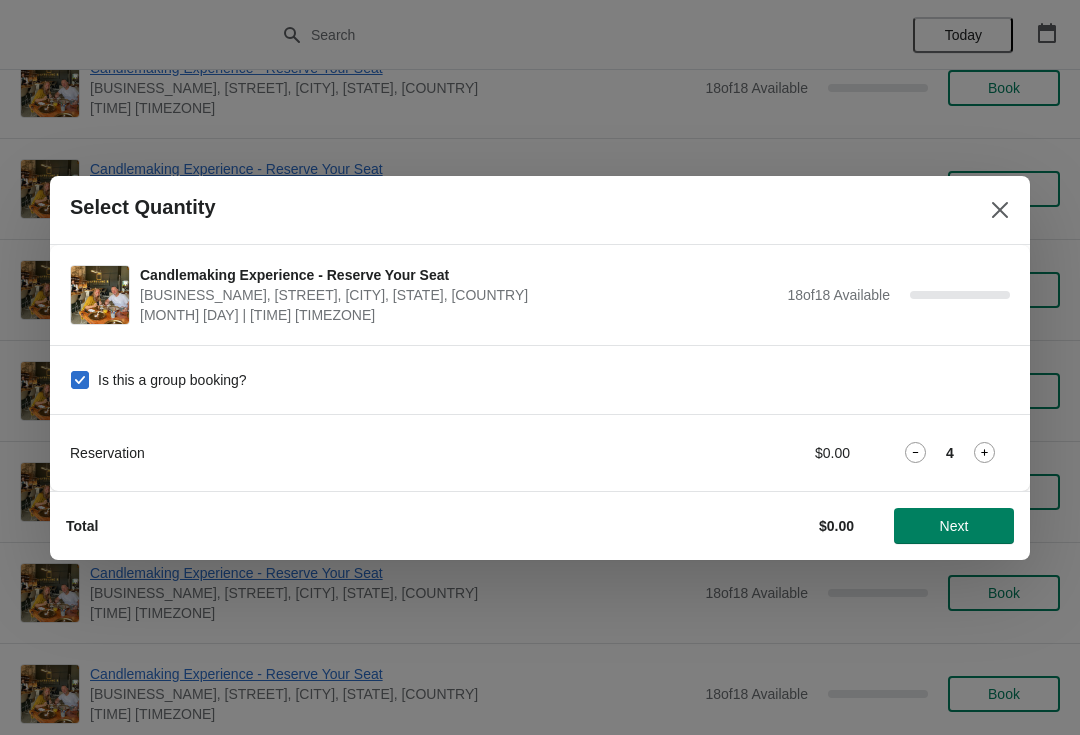 click on "Next" at bounding box center (954, 526) 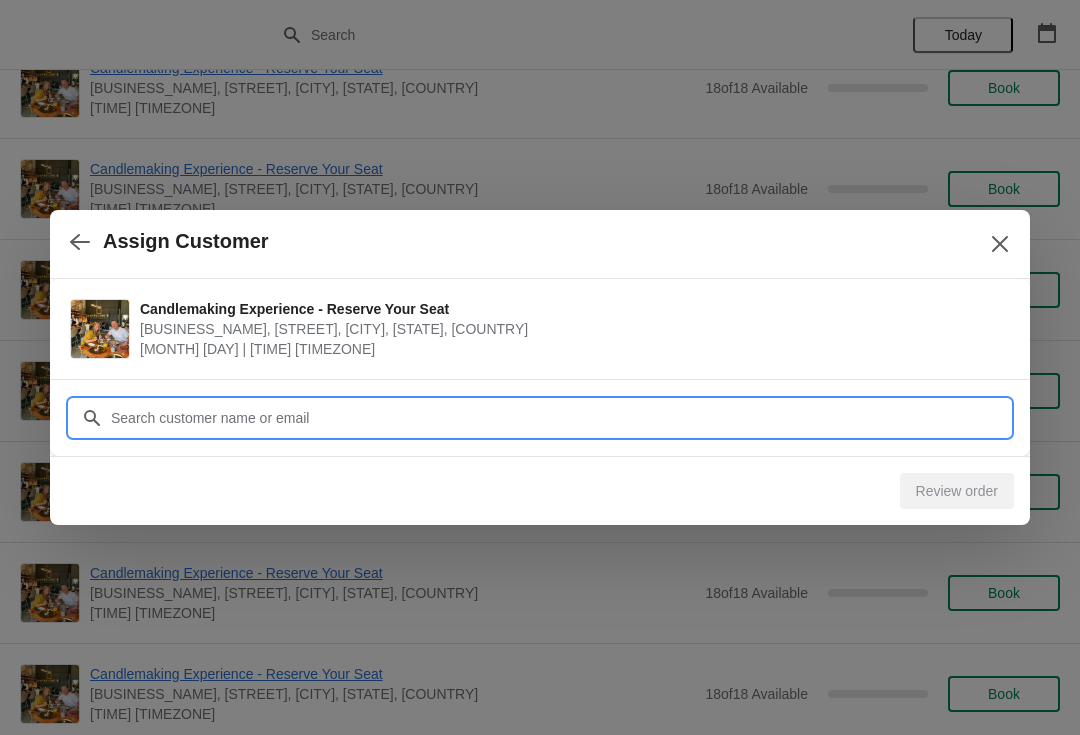 click on "Customer" at bounding box center [560, 418] 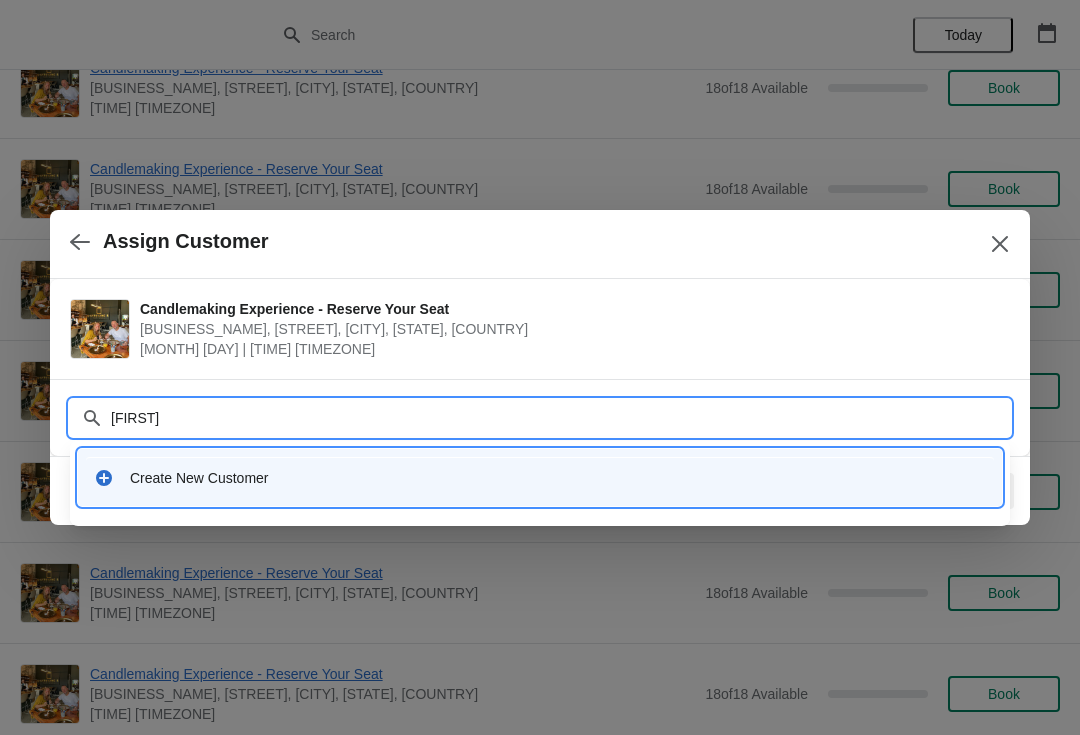 type on "[FIRST]" 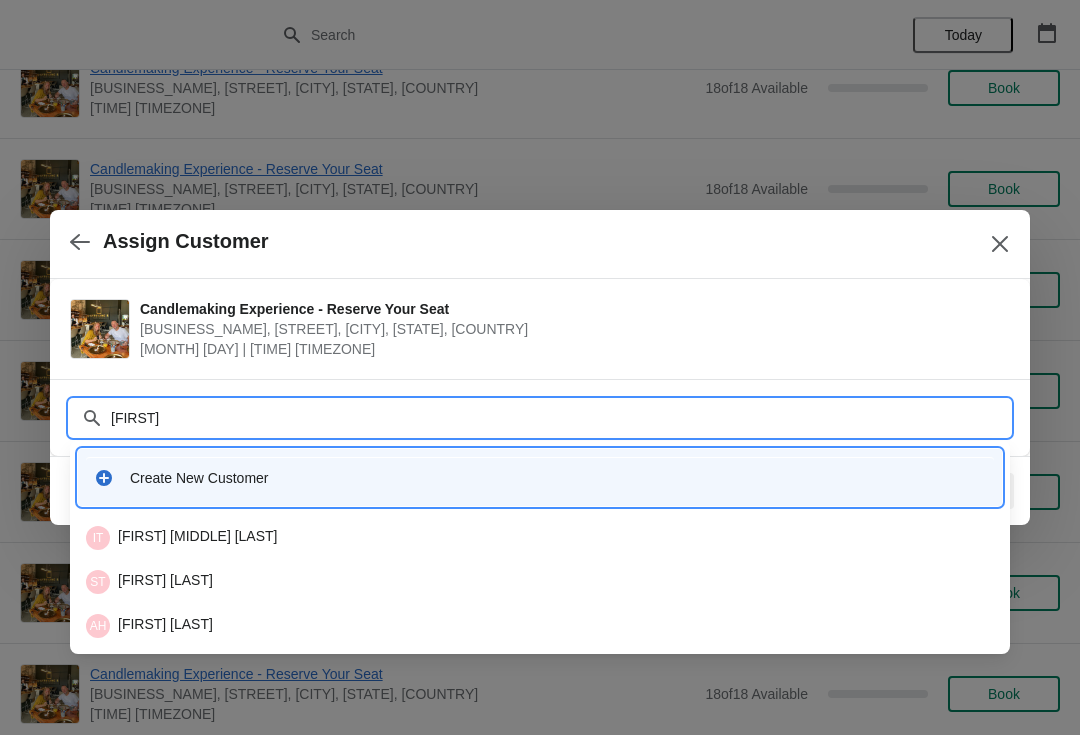 click on "Create New Customer" at bounding box center [558, 478] 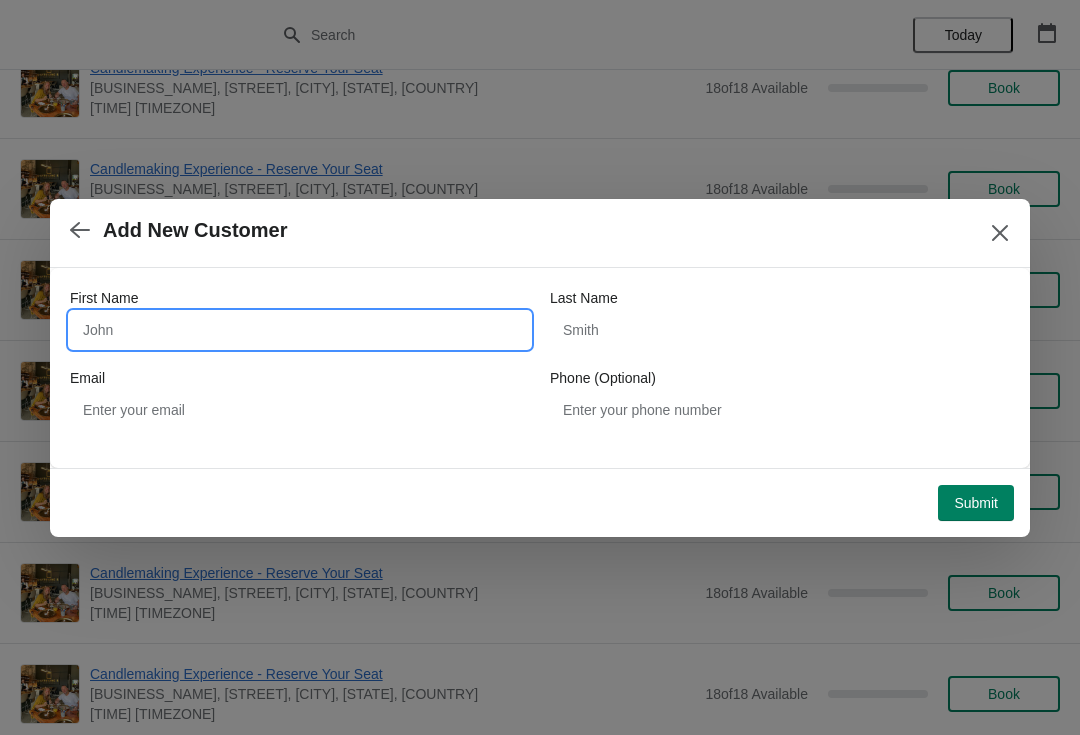 click on "First Name" at bounding box center (300, 330) 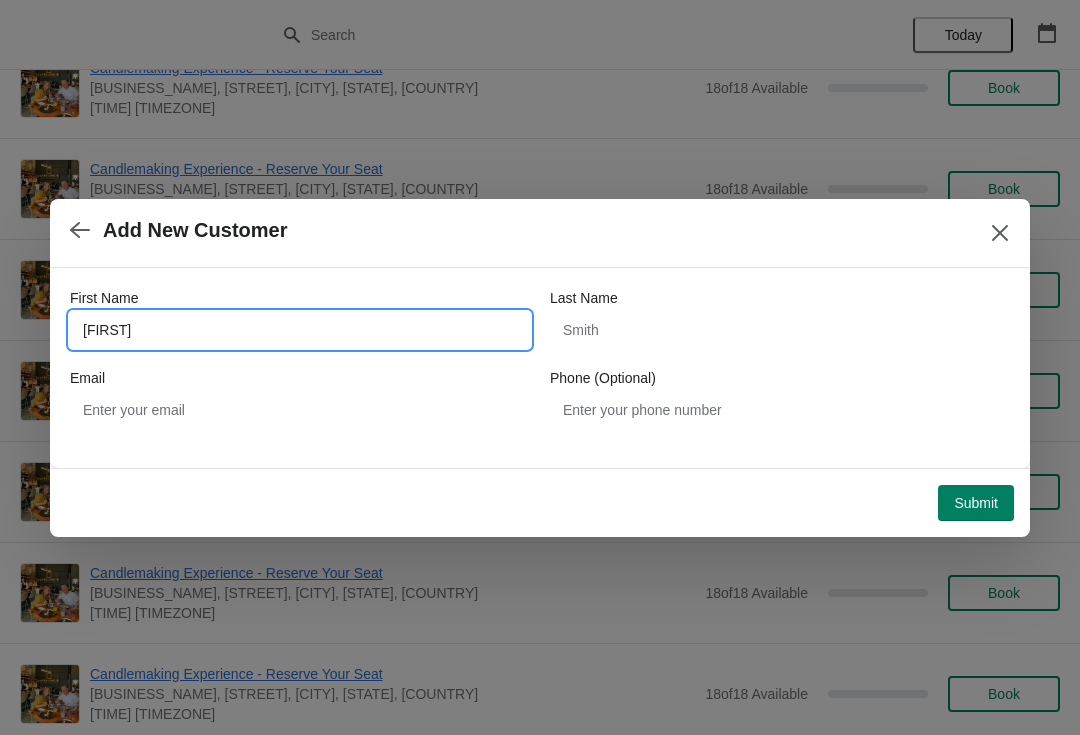 type on "[FIRST]" 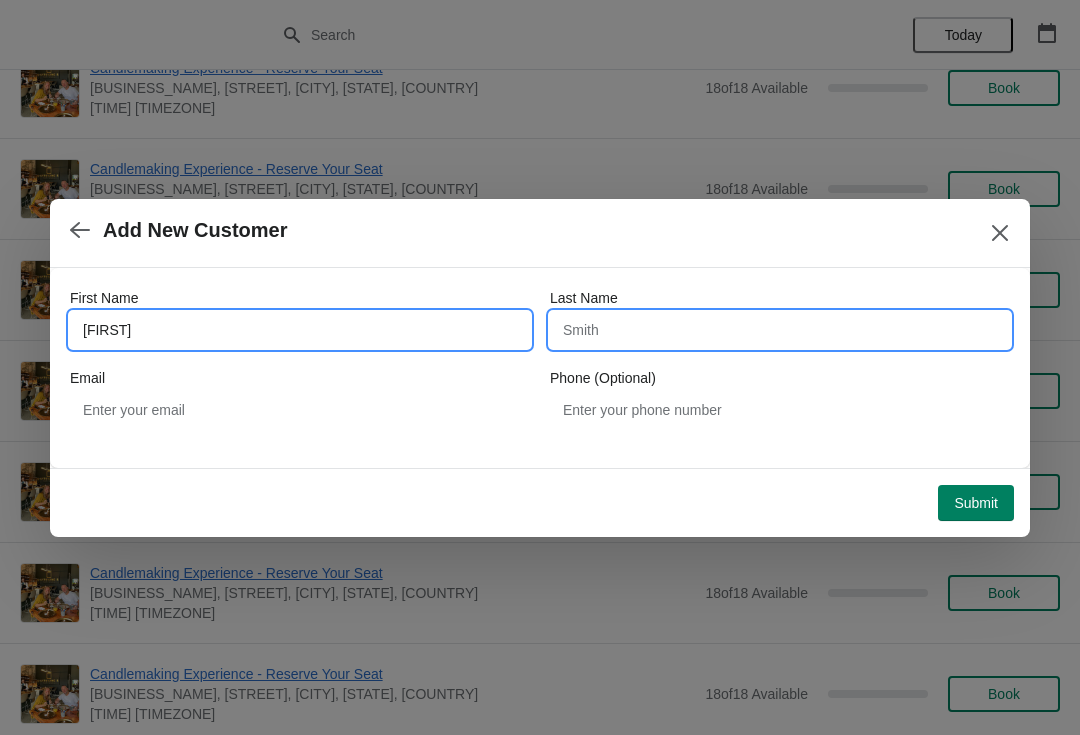 click on "Last Name" at bounding box center [780, 330] 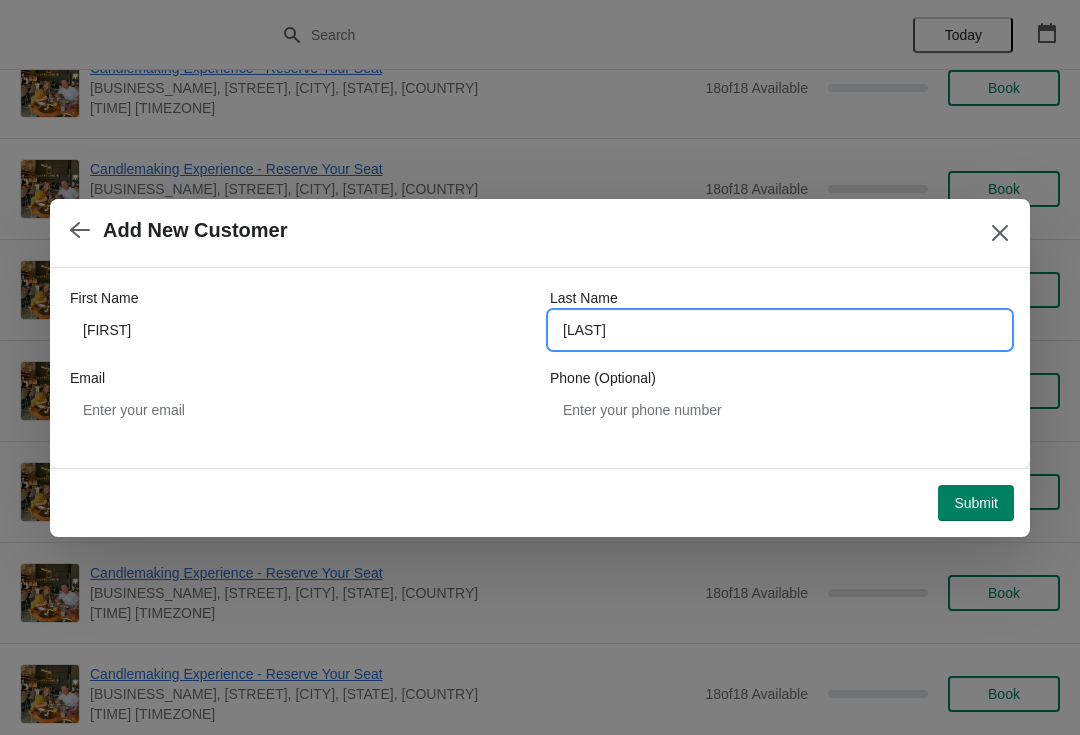 type on "[LAST]" 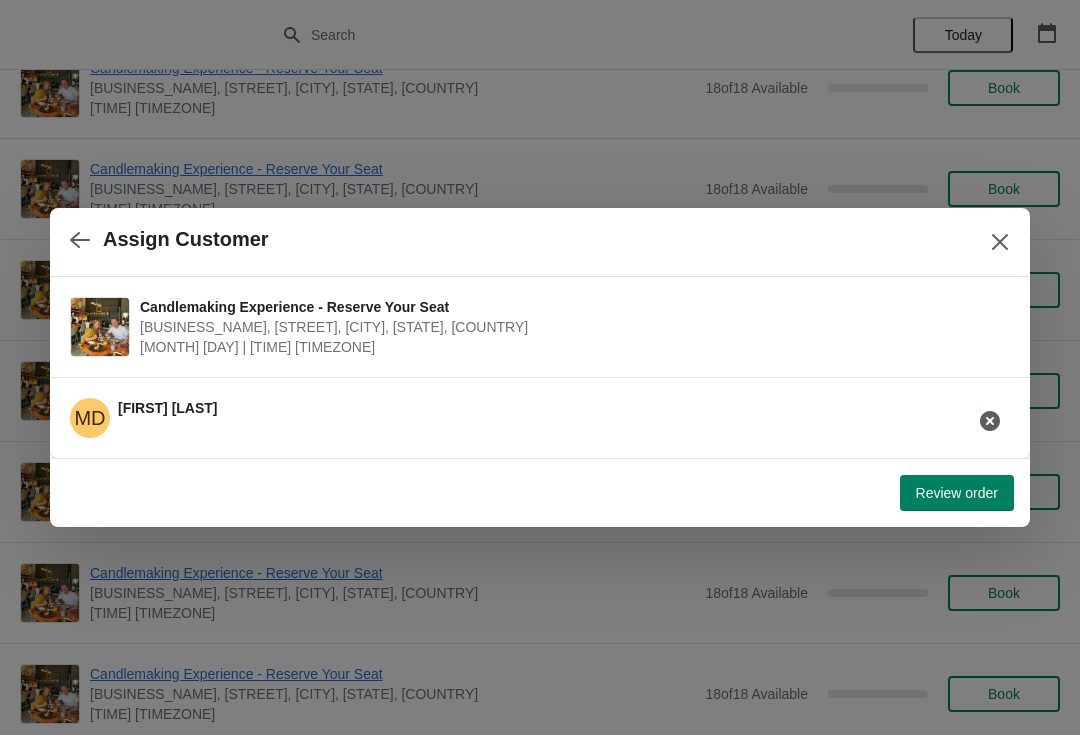 click 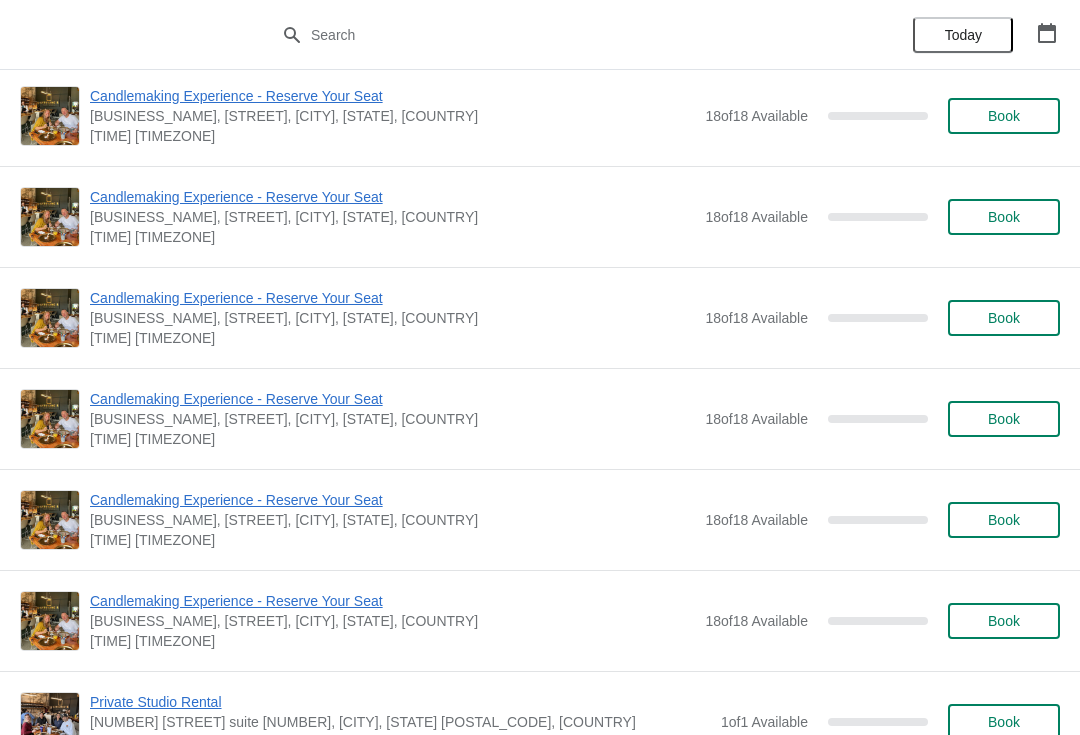 scroll, scrollTop: 5968, scrollLeft: 0, axis: vertical 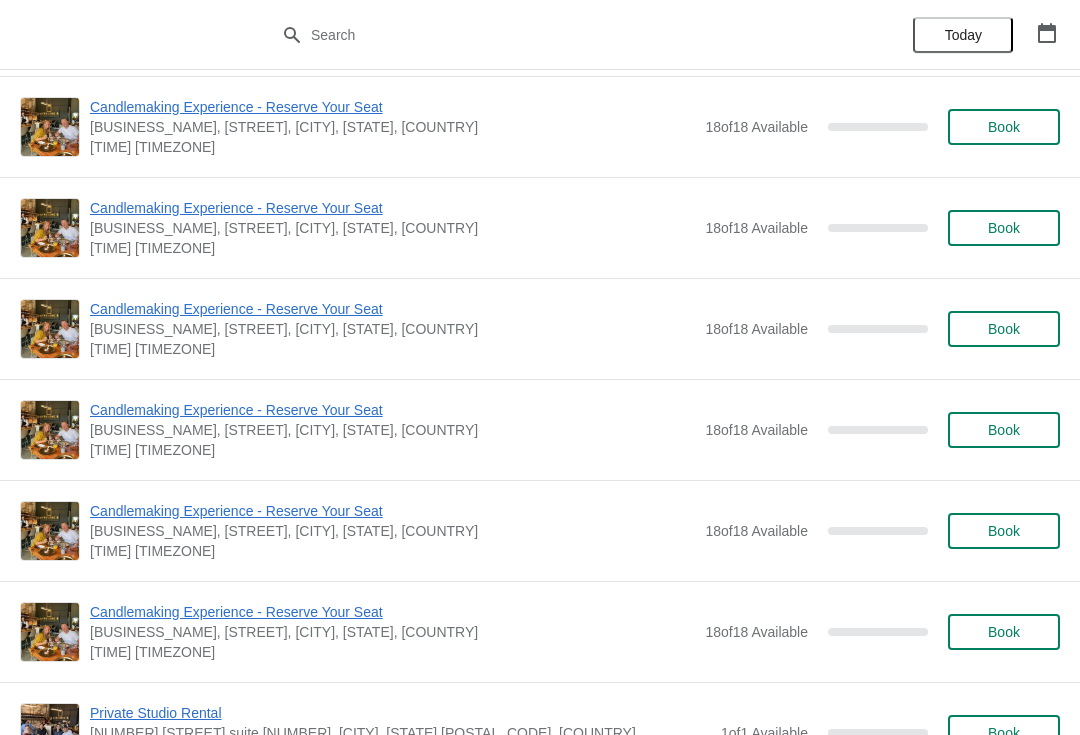 click on "Book" at bounding box center (1004, 329) 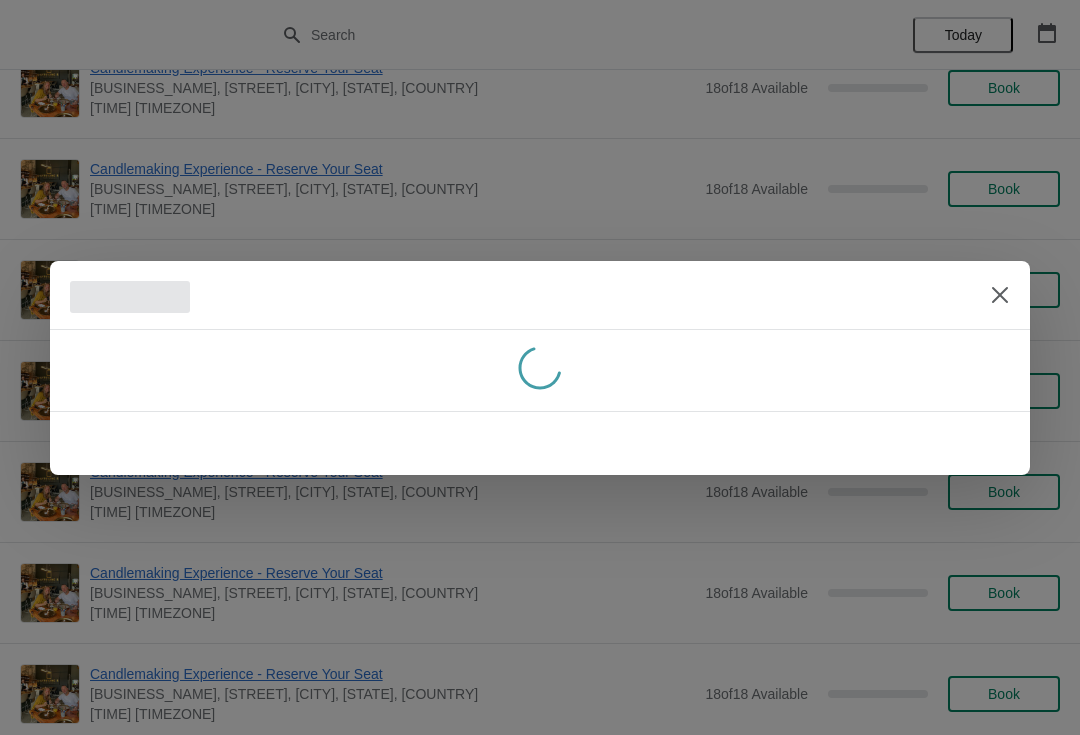scroll, scrollTop: 0, scrollLeft: 0, axis: both 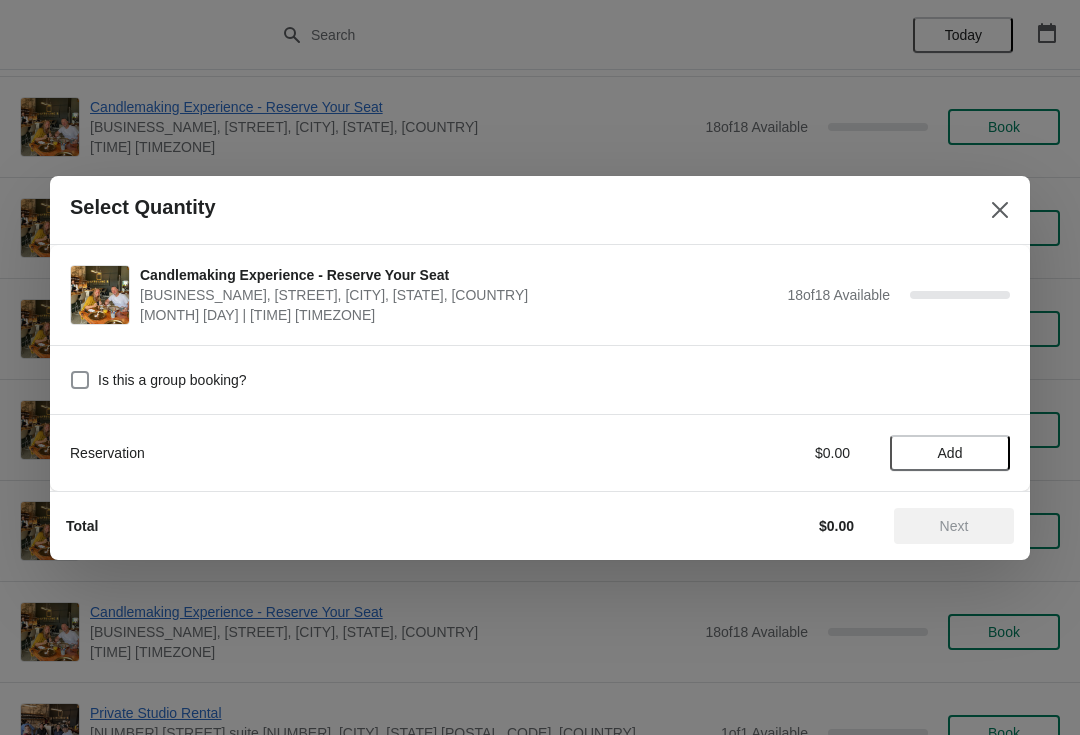 click on "Add" at bounding box center [950, 453] 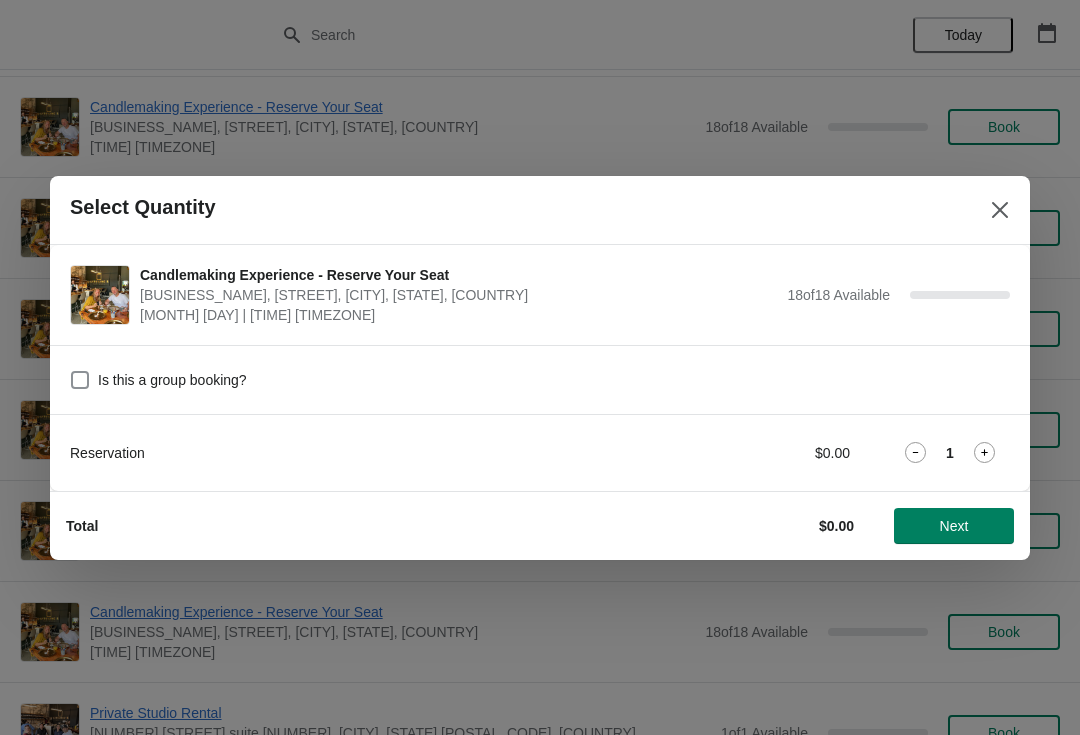 click 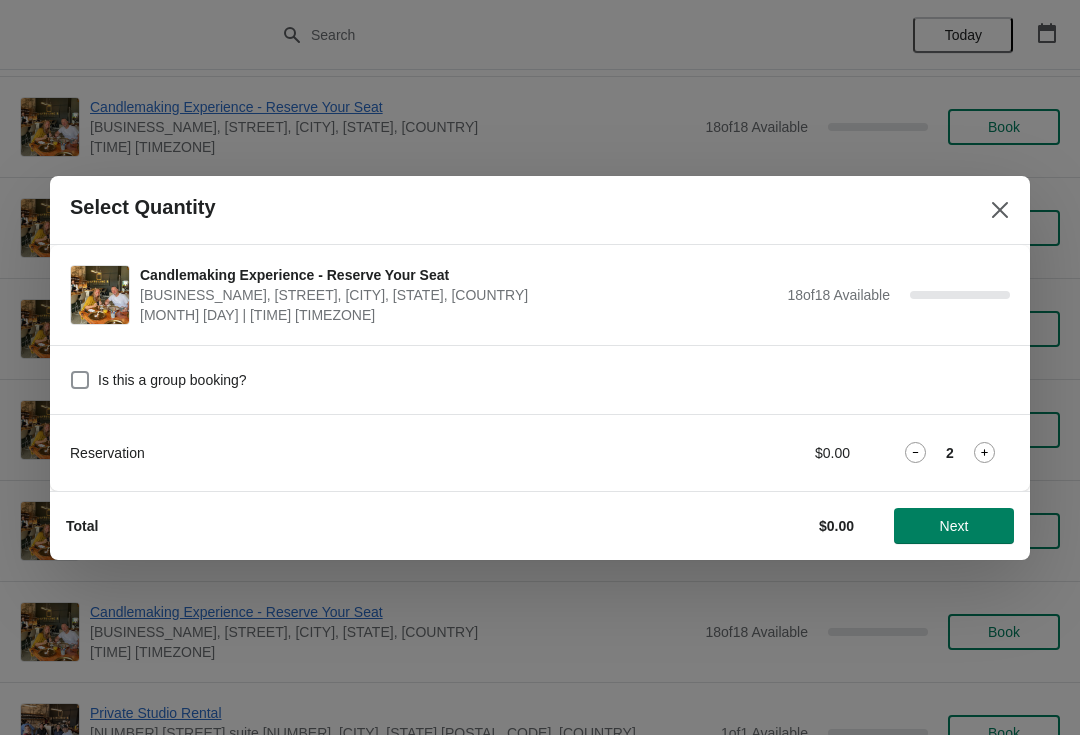 click 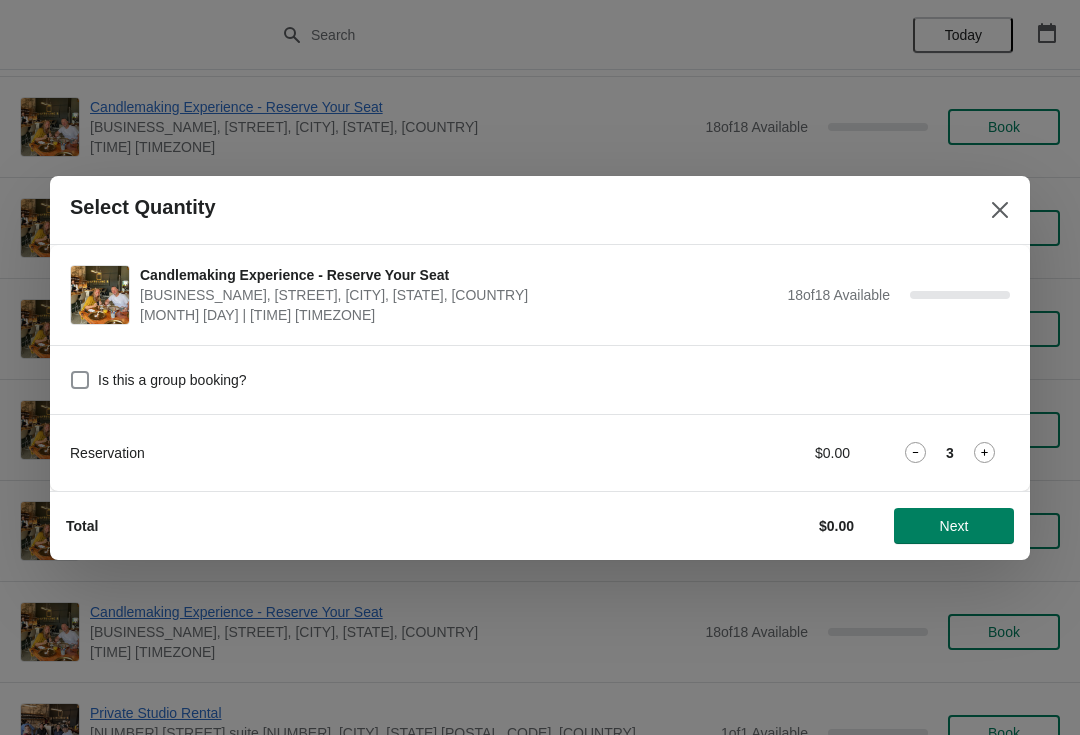 click 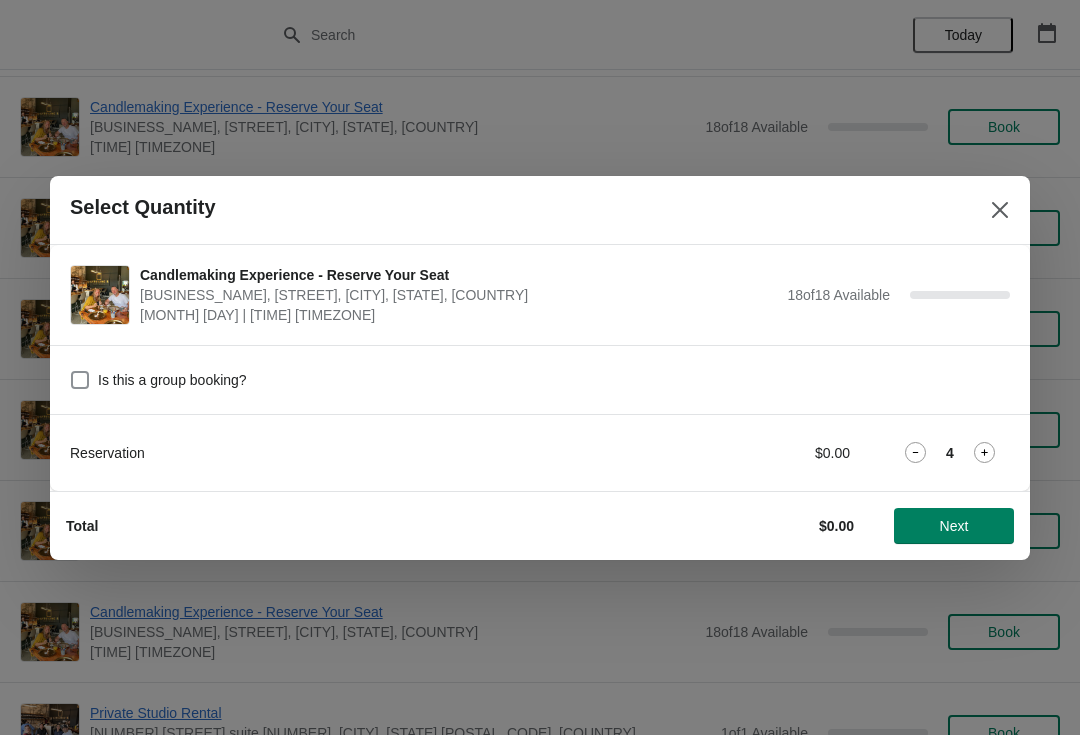 click on "Next" at bounding box center (954, 526) 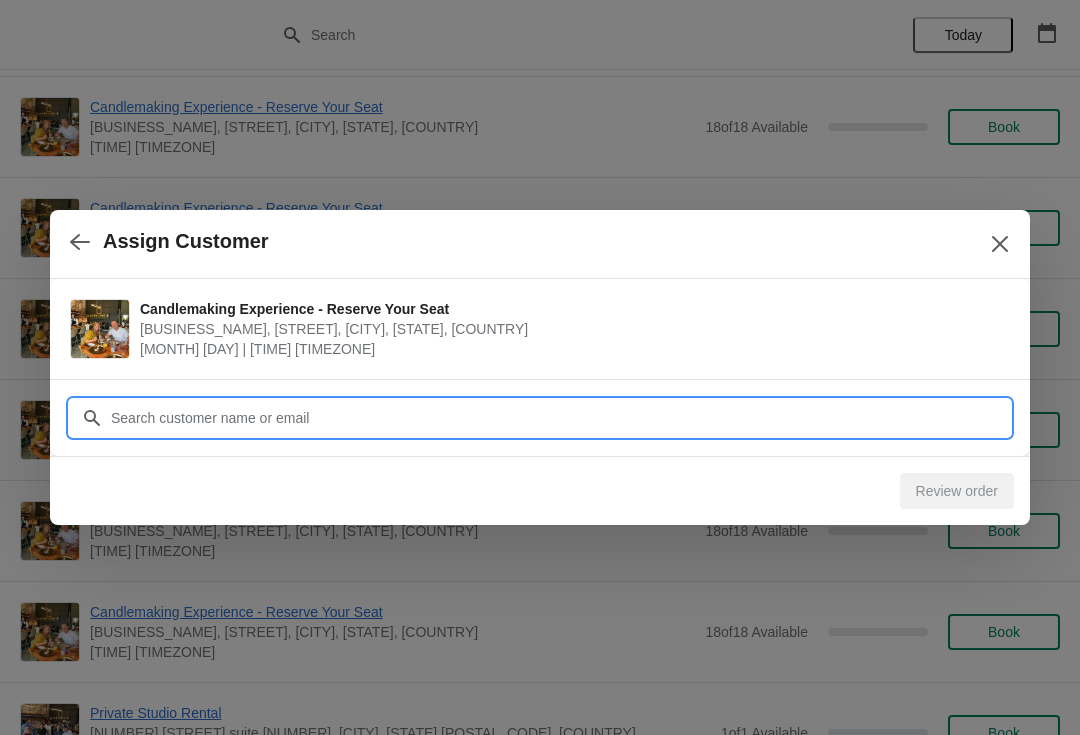 click on "Customer" at bounding box center [560, 418] 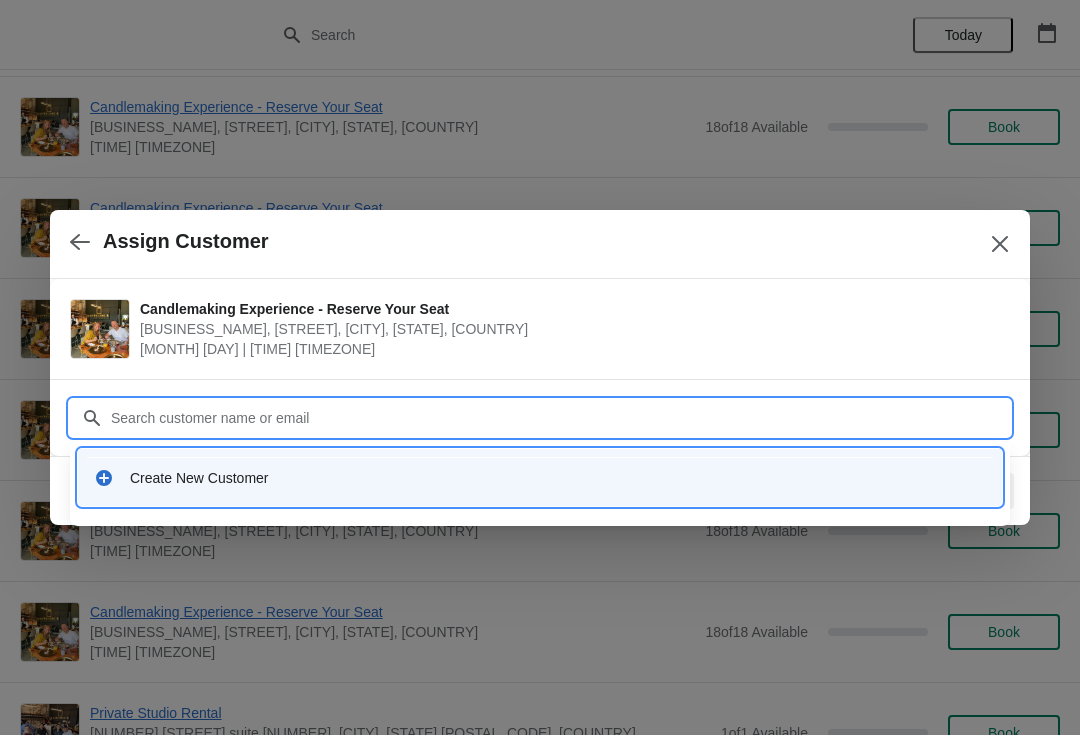 click on "Create New Customer" at bounding box center [558, 478] 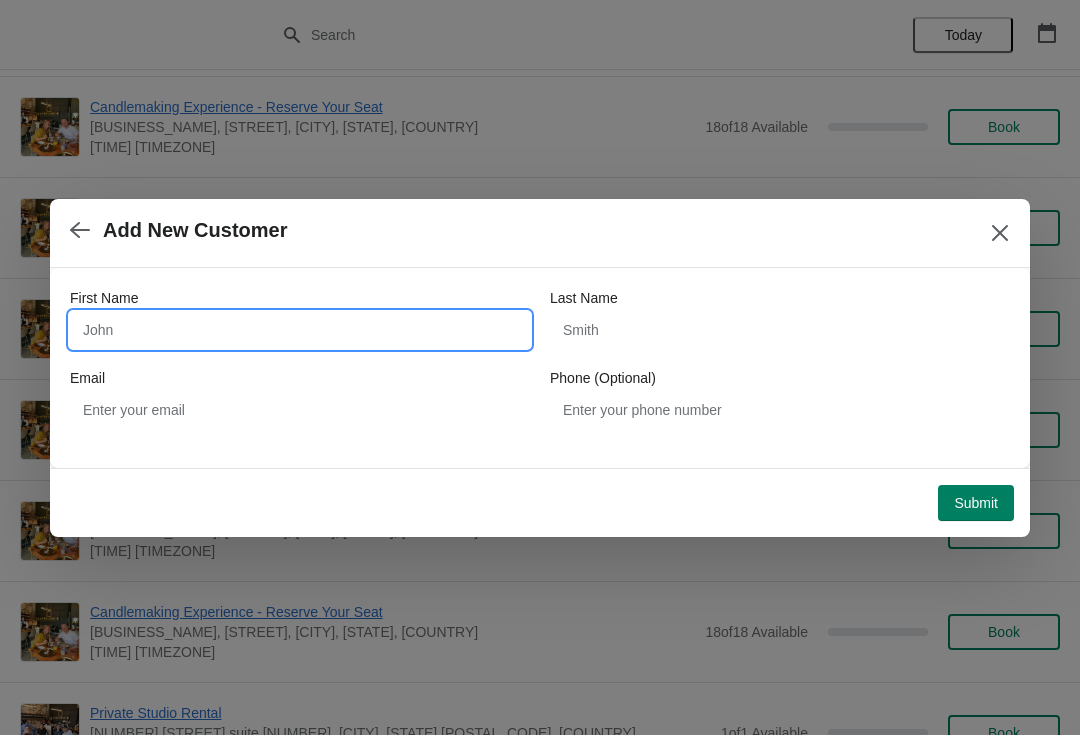 click on "First Name" at bounding box center [300, 330] 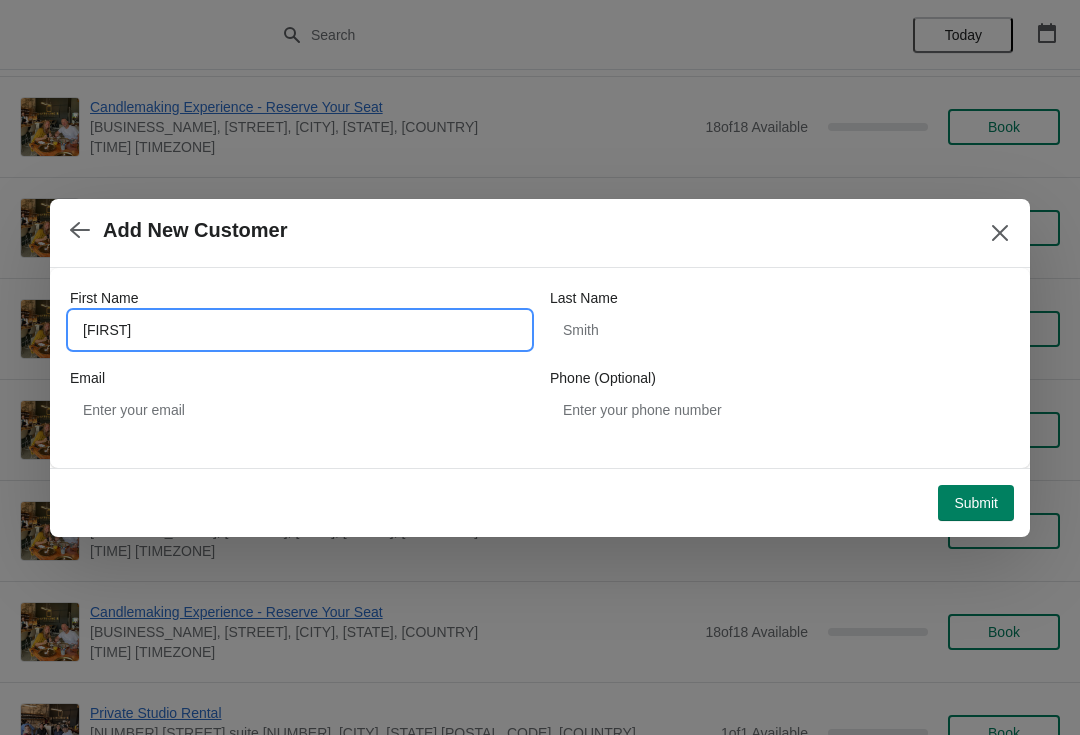 type on "[FIRST]" 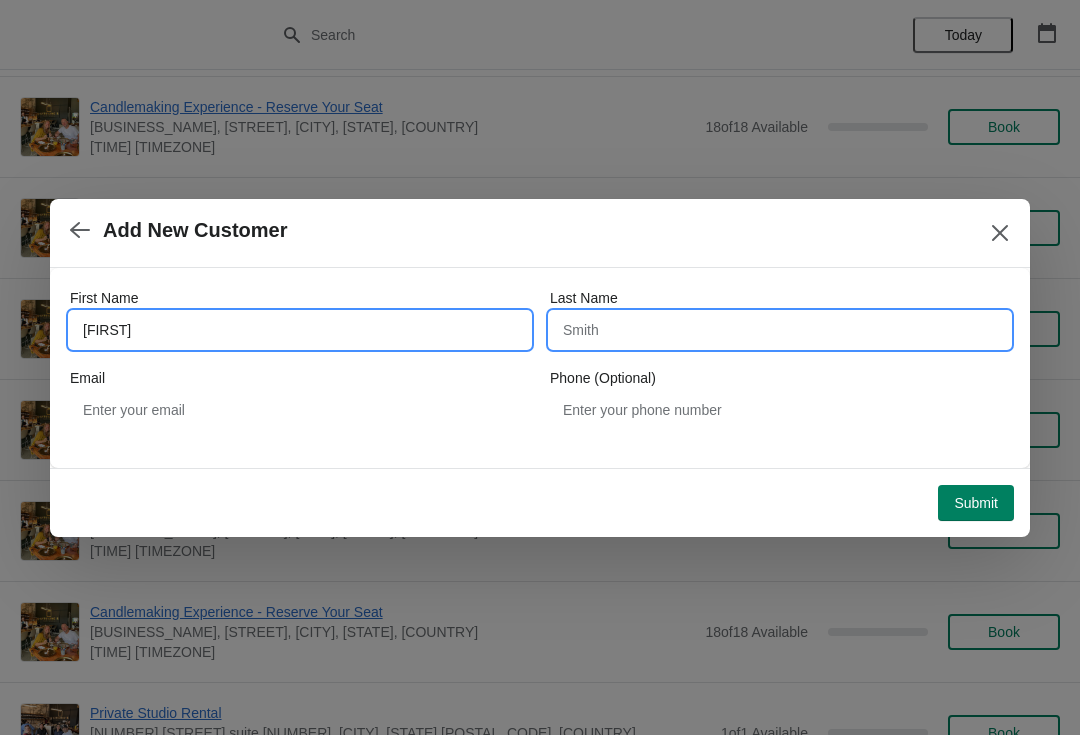 click on "Last Name" at bounding box center (780, 330) 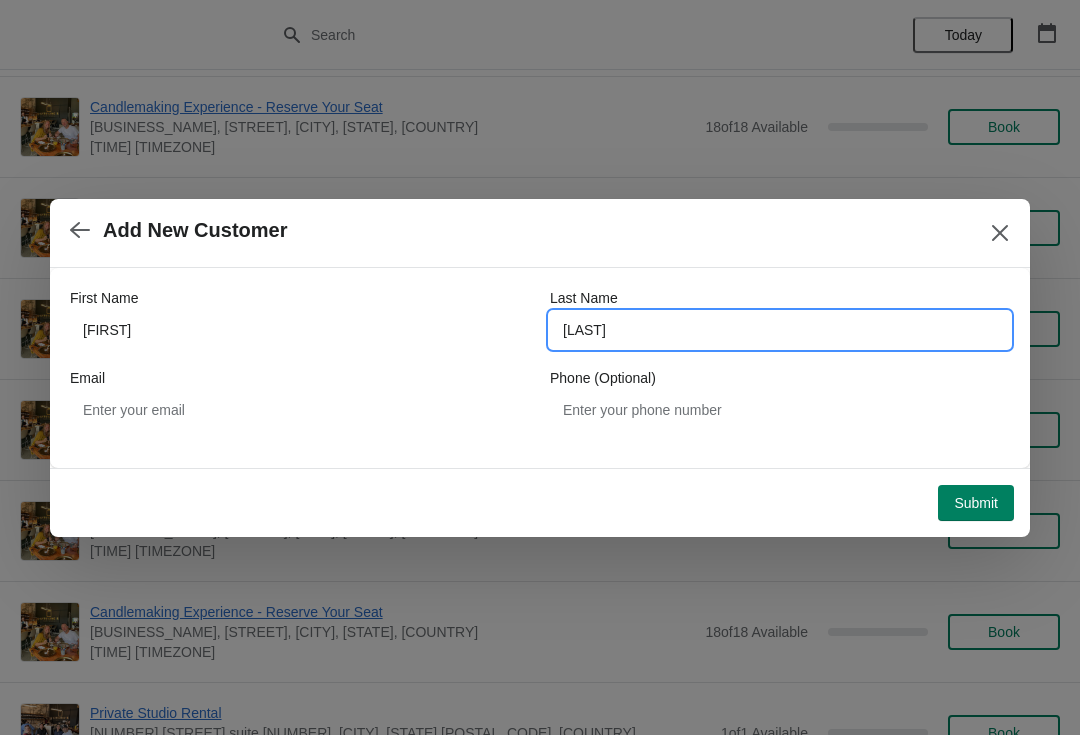 type on "[LAST]" 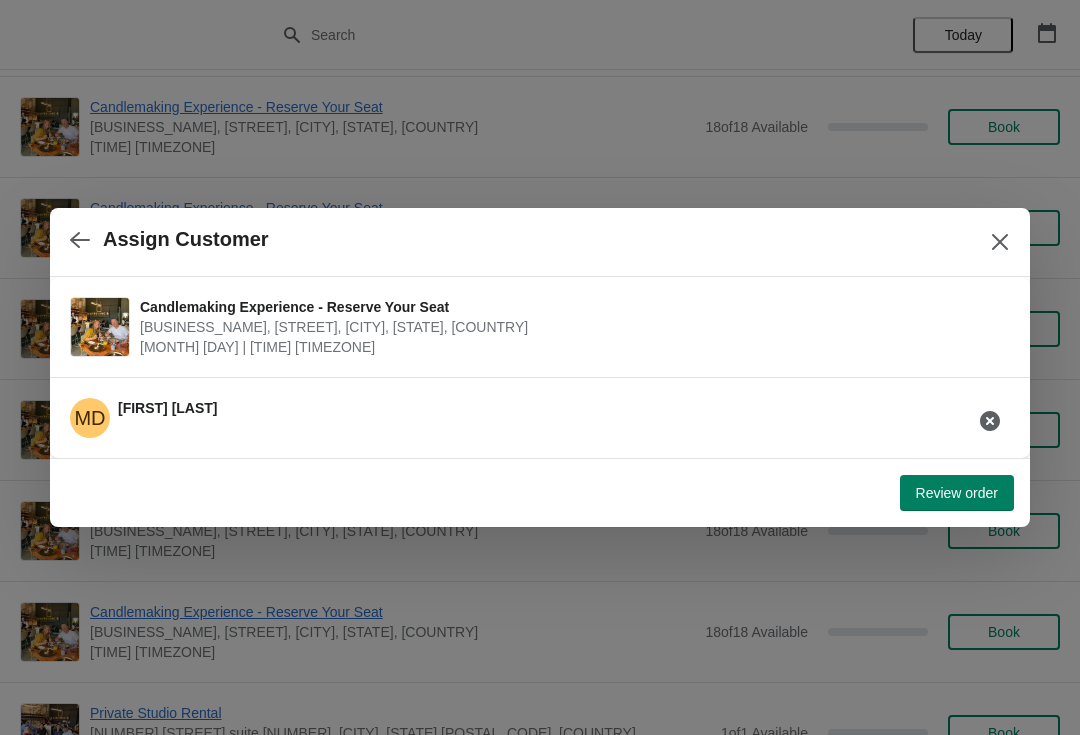 click on "Review order" at bounding box center (957, 493) 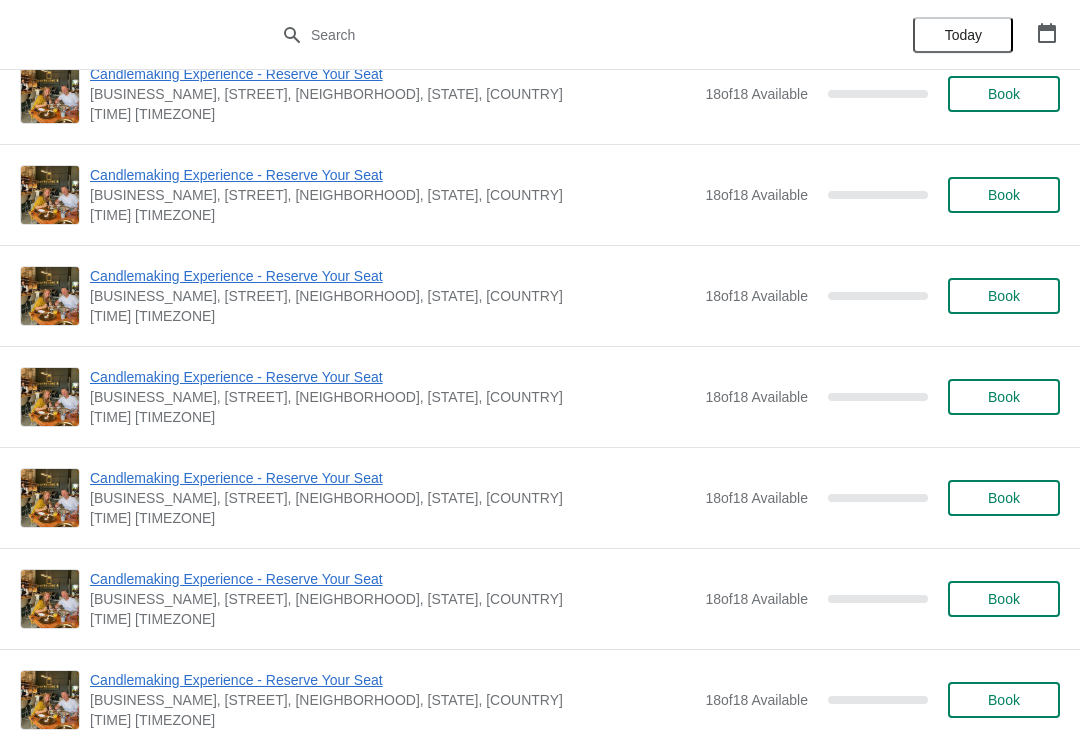 scroll, scrollTop: 5899, scrollLeft: 0, axis: vertical 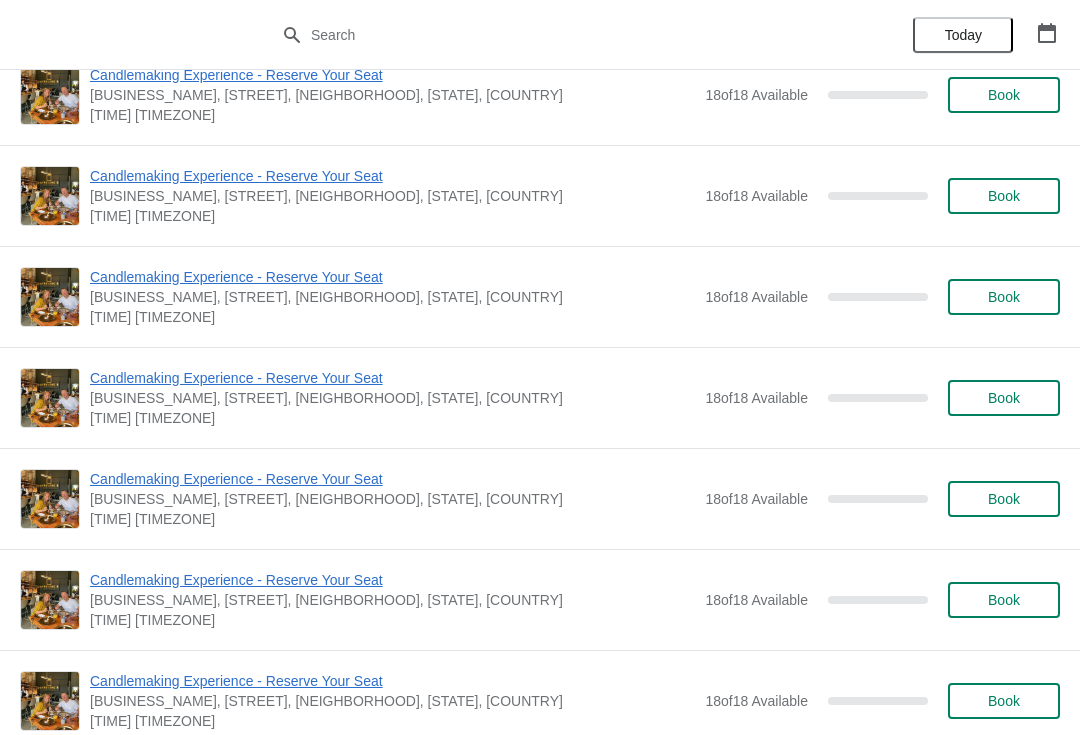 click on "18  of  18   Available 0 %" at bounding box center [816, 398] 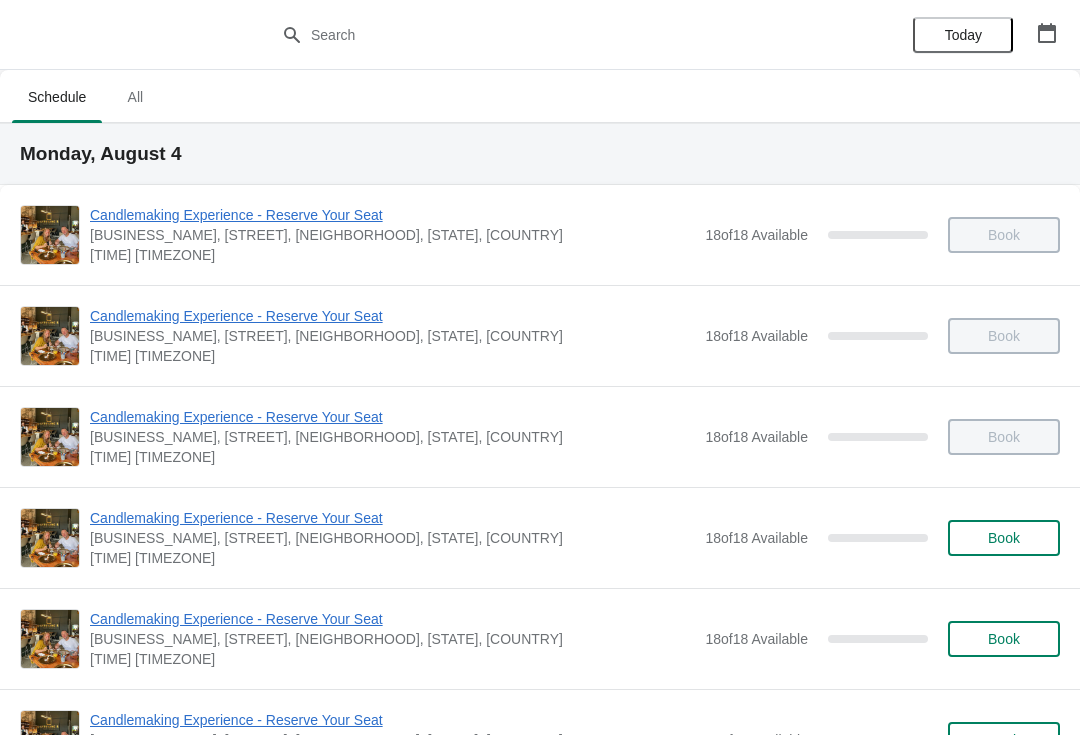 scroll, scrollTop: 5899, scrollLeft: 0, axis: vertical 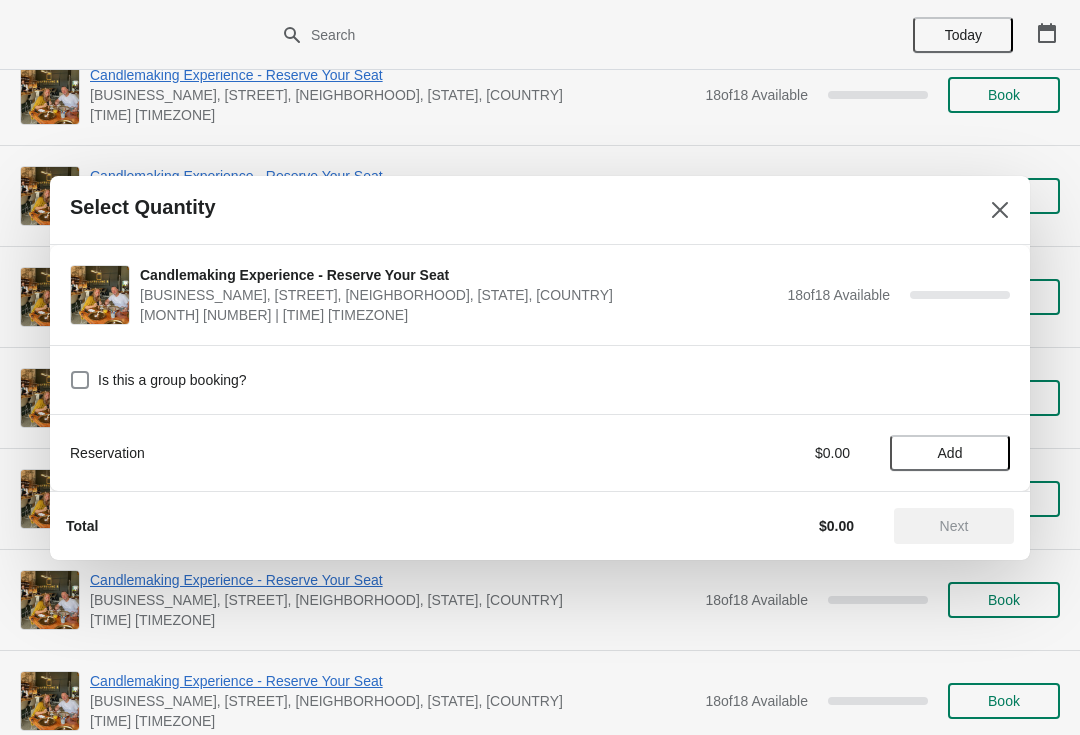 click on "Is this a group booking?" at bounding box center [158, 380] 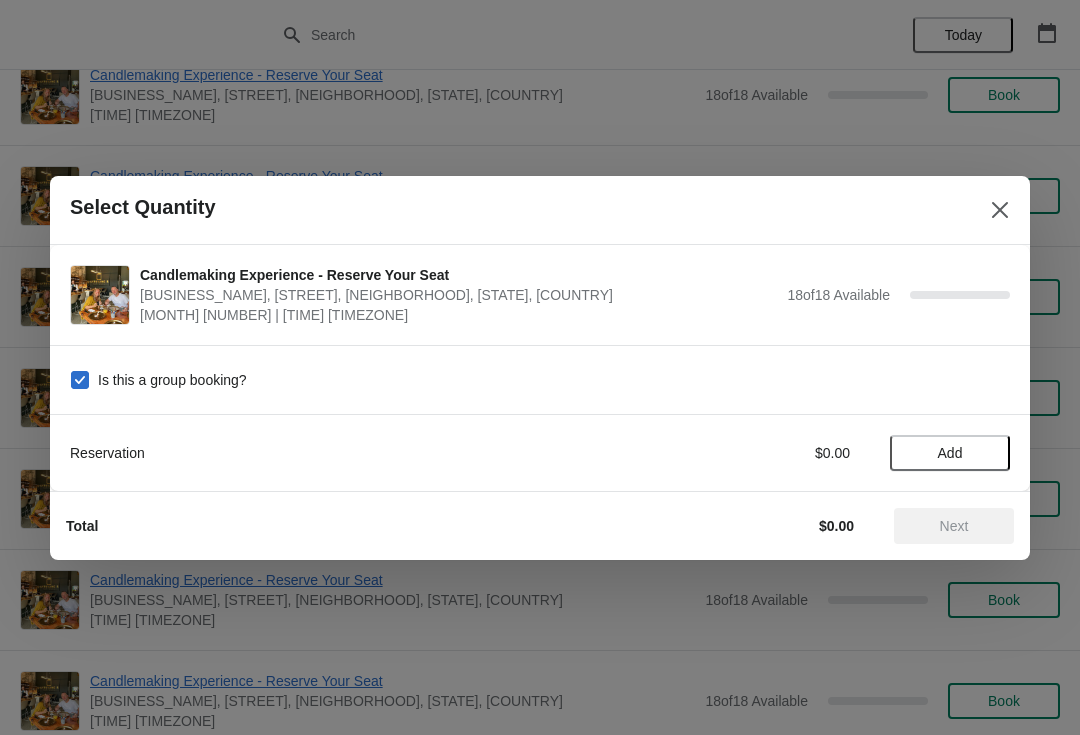 checkbox on "true" 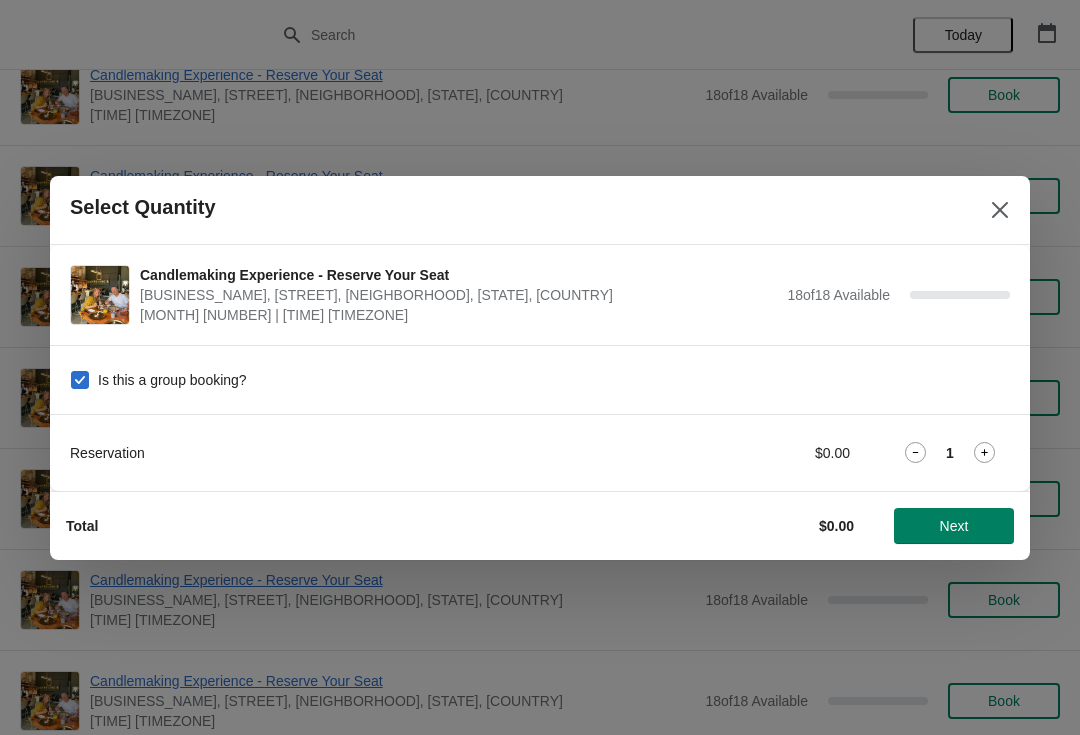 click on "Reservation $0.00 1" at bounding box center (540, 453) 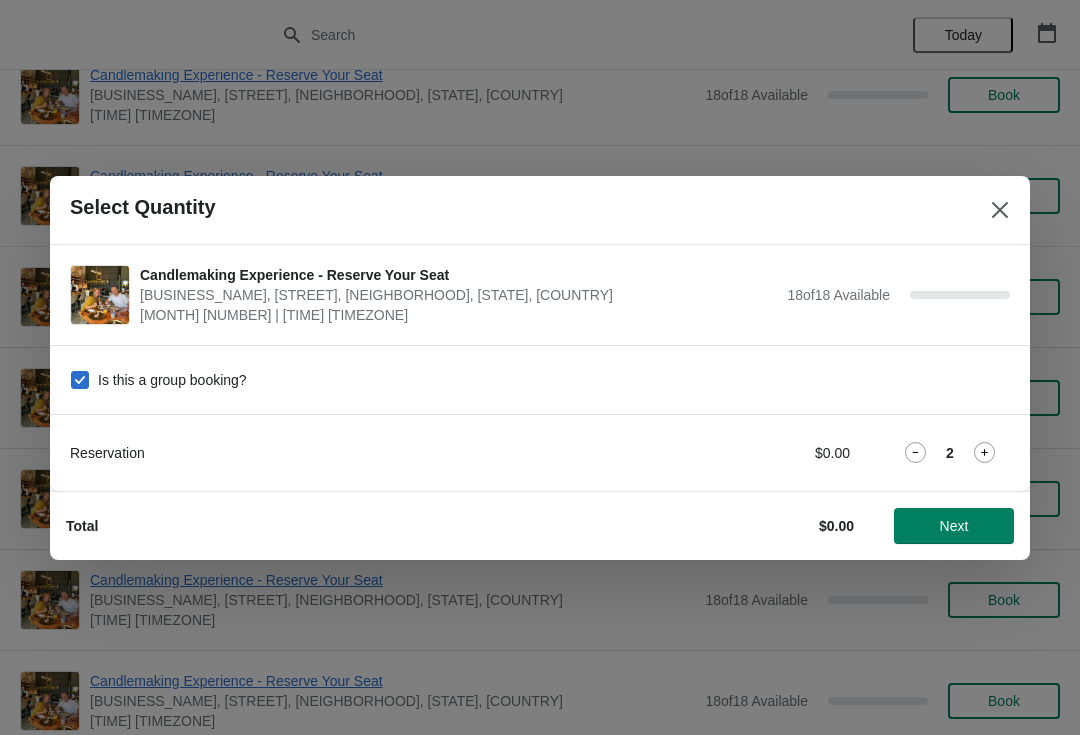 click 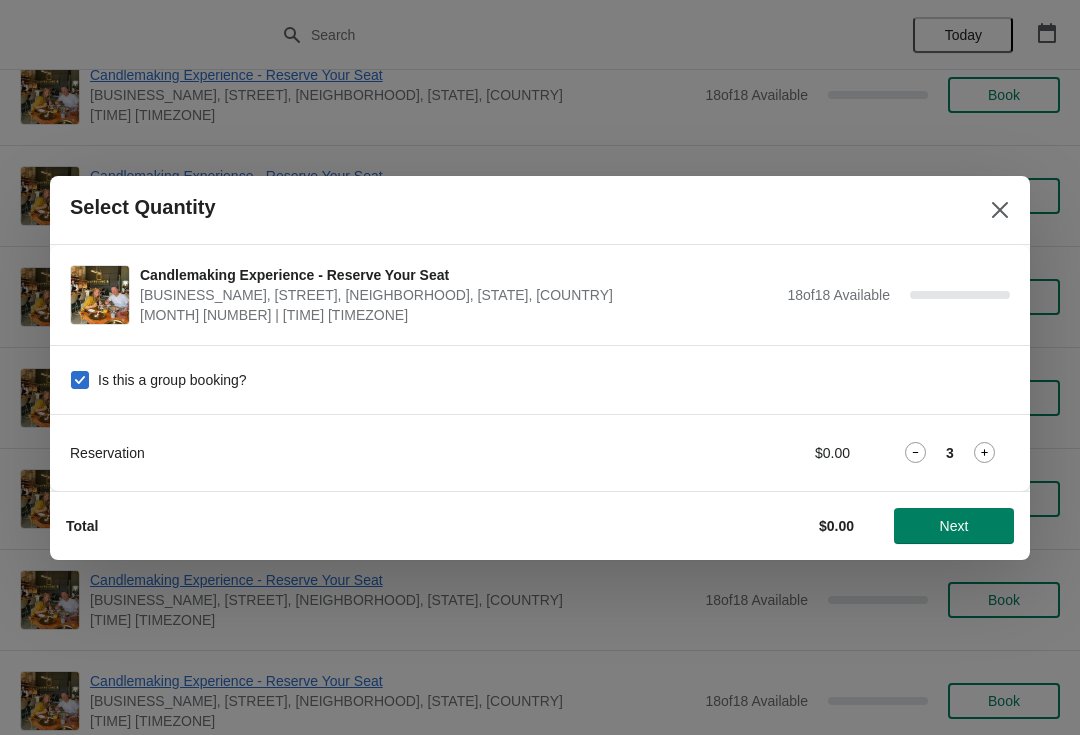 click 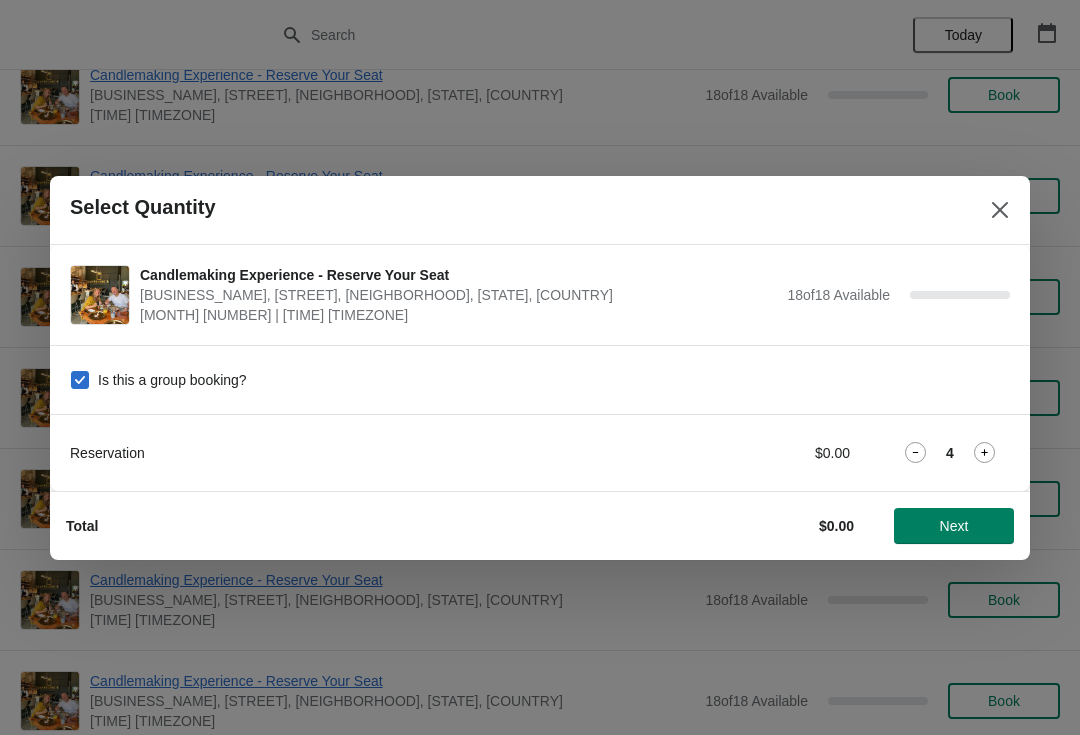 click on "Next" at bounding box center [954, 526] 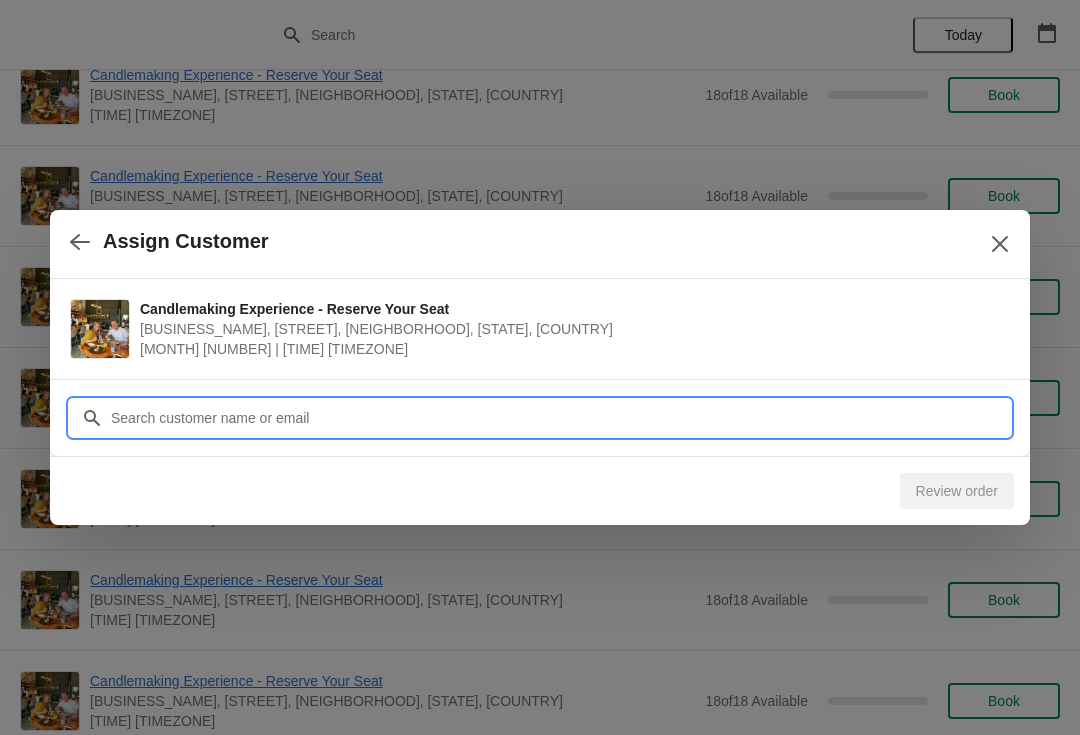 click on "Customer" at bounding box center [560, 418] 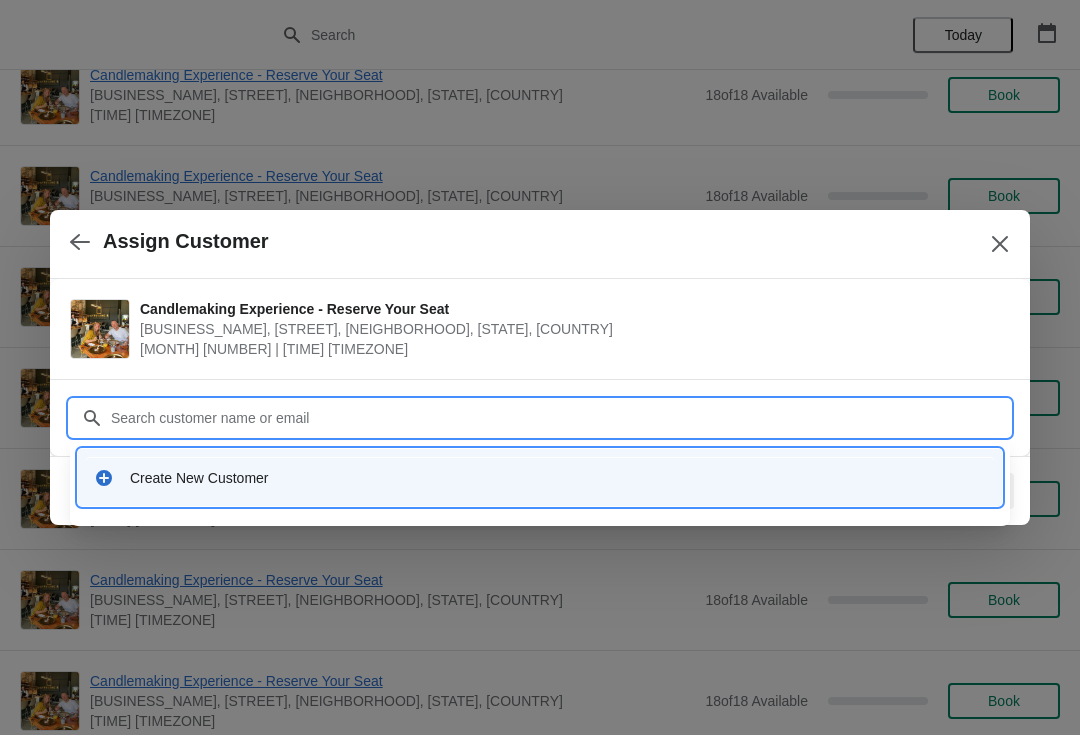 click on "Create New Customer" at bounding box center [558, 478] 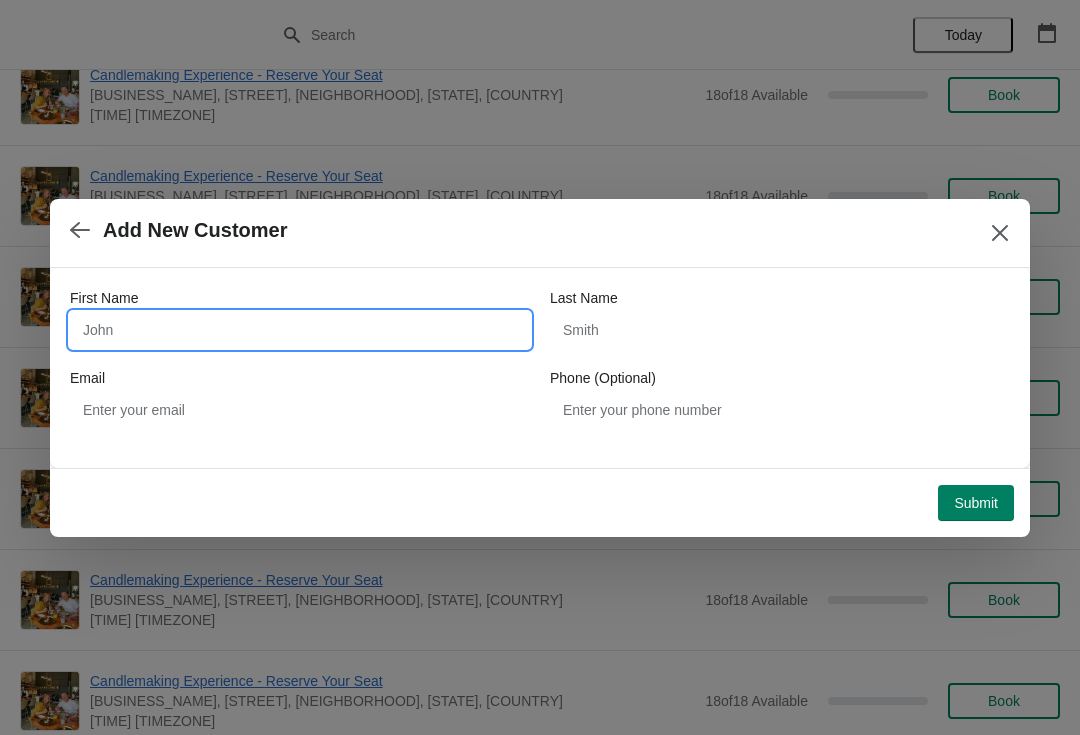 click on "First Name" at bounding box center (300, 330) 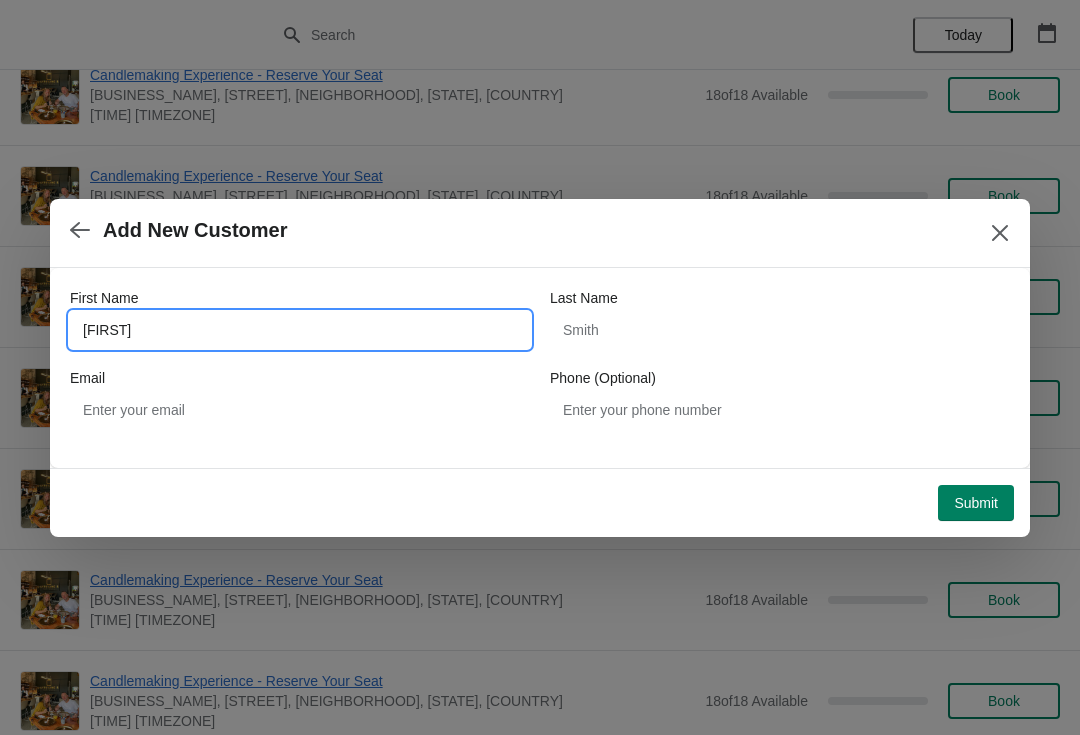 type on "[FIRST]" 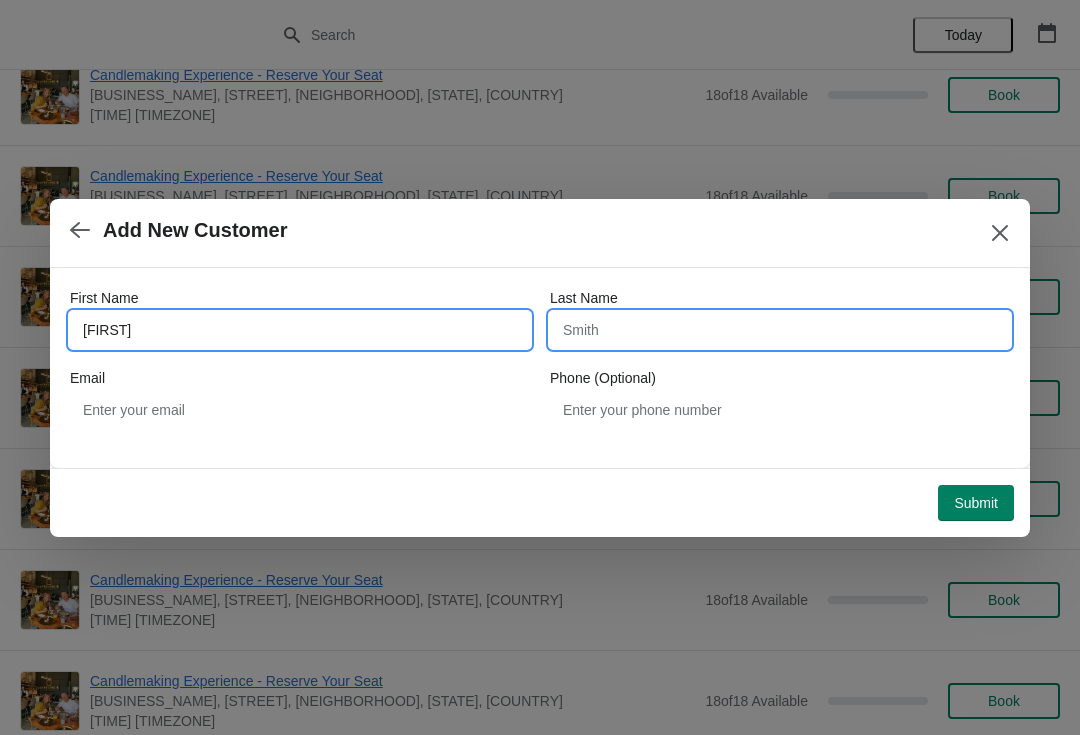 click on "Last Name" at bounding box center (780, 330) 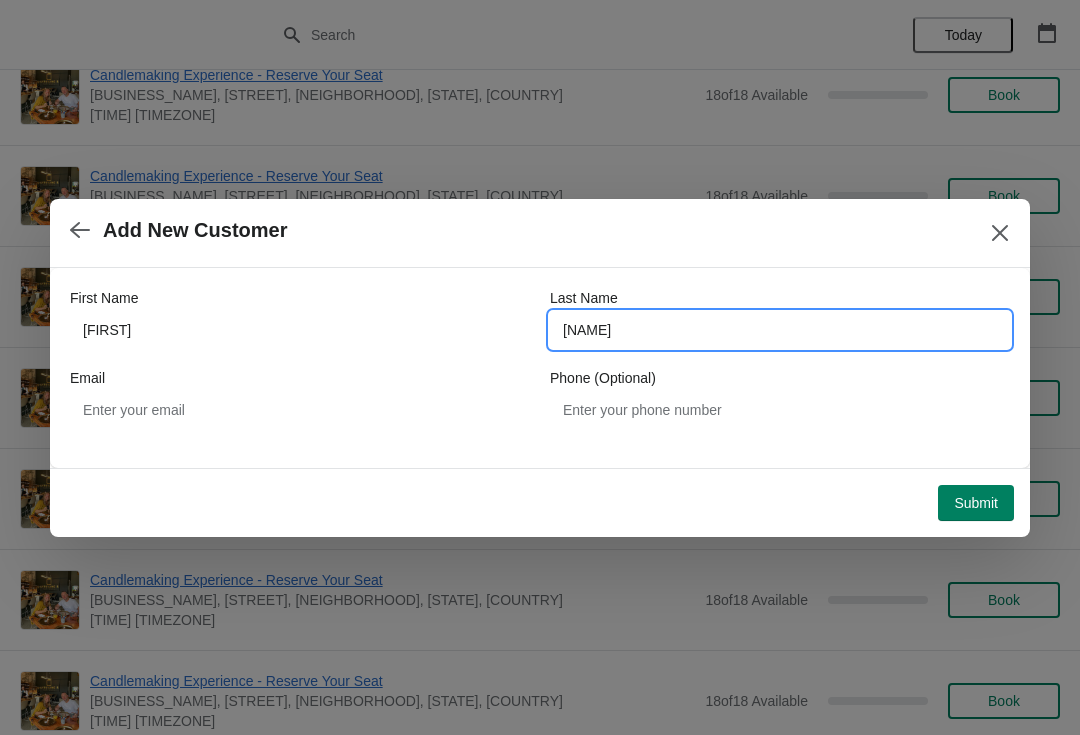 type on "[LAST]" 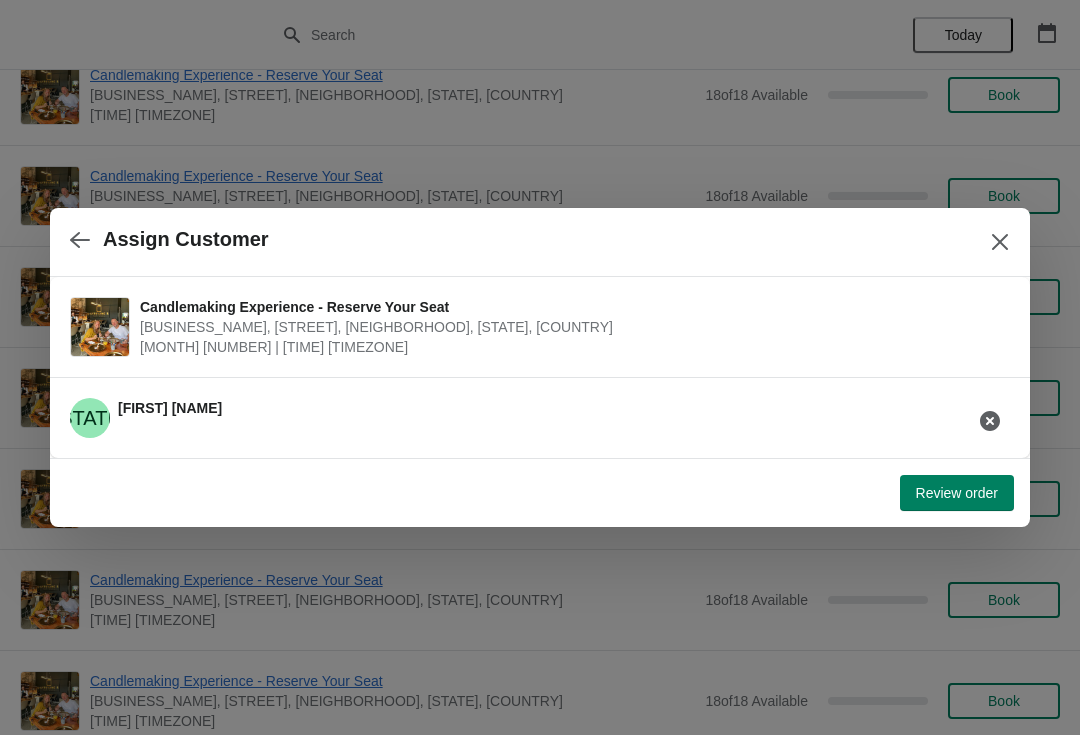 click on "Review order" at bounding box center [957, 493] 